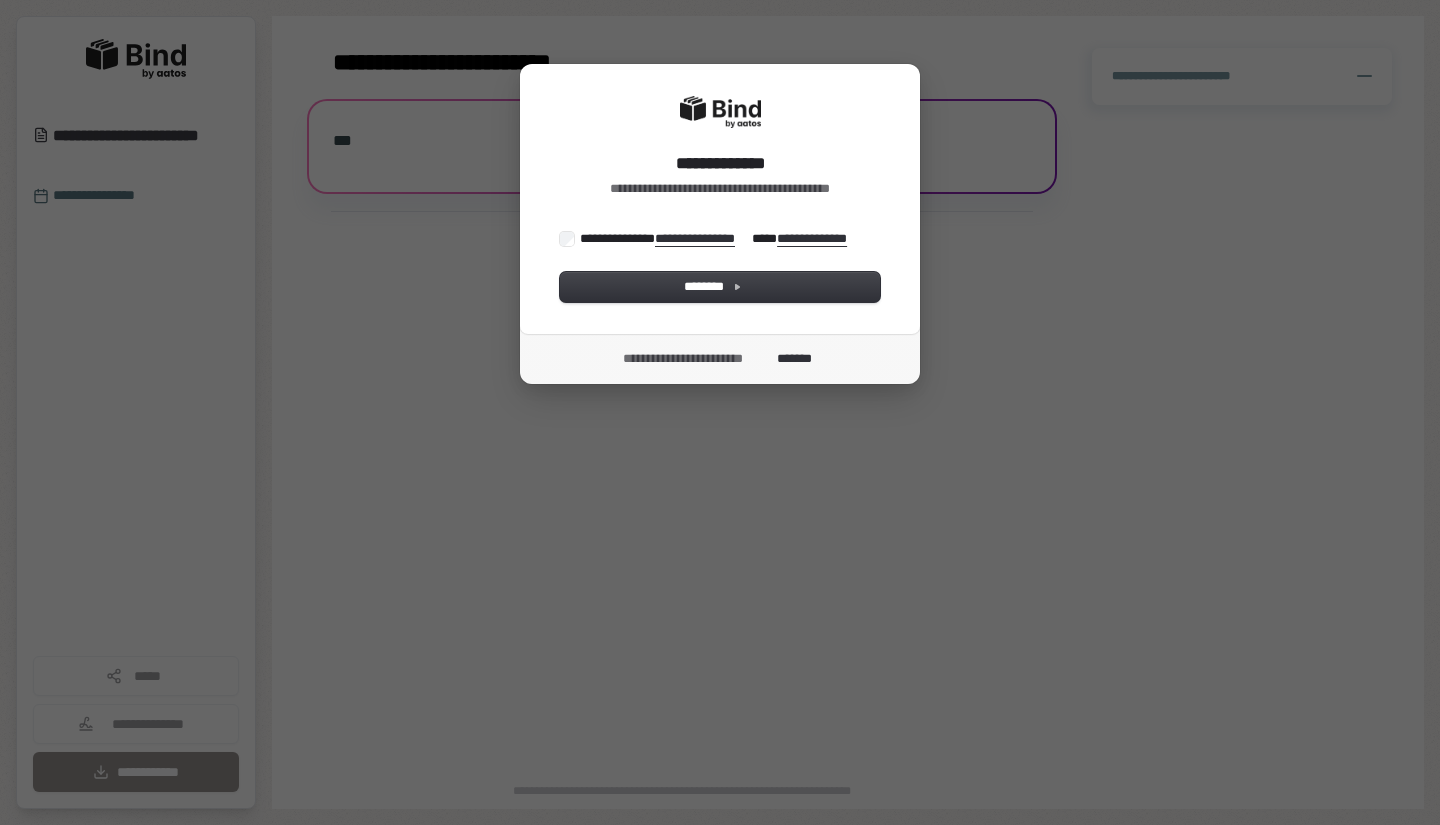 scroll, scrollTop: 0, scrollLeft: 0, axis: both 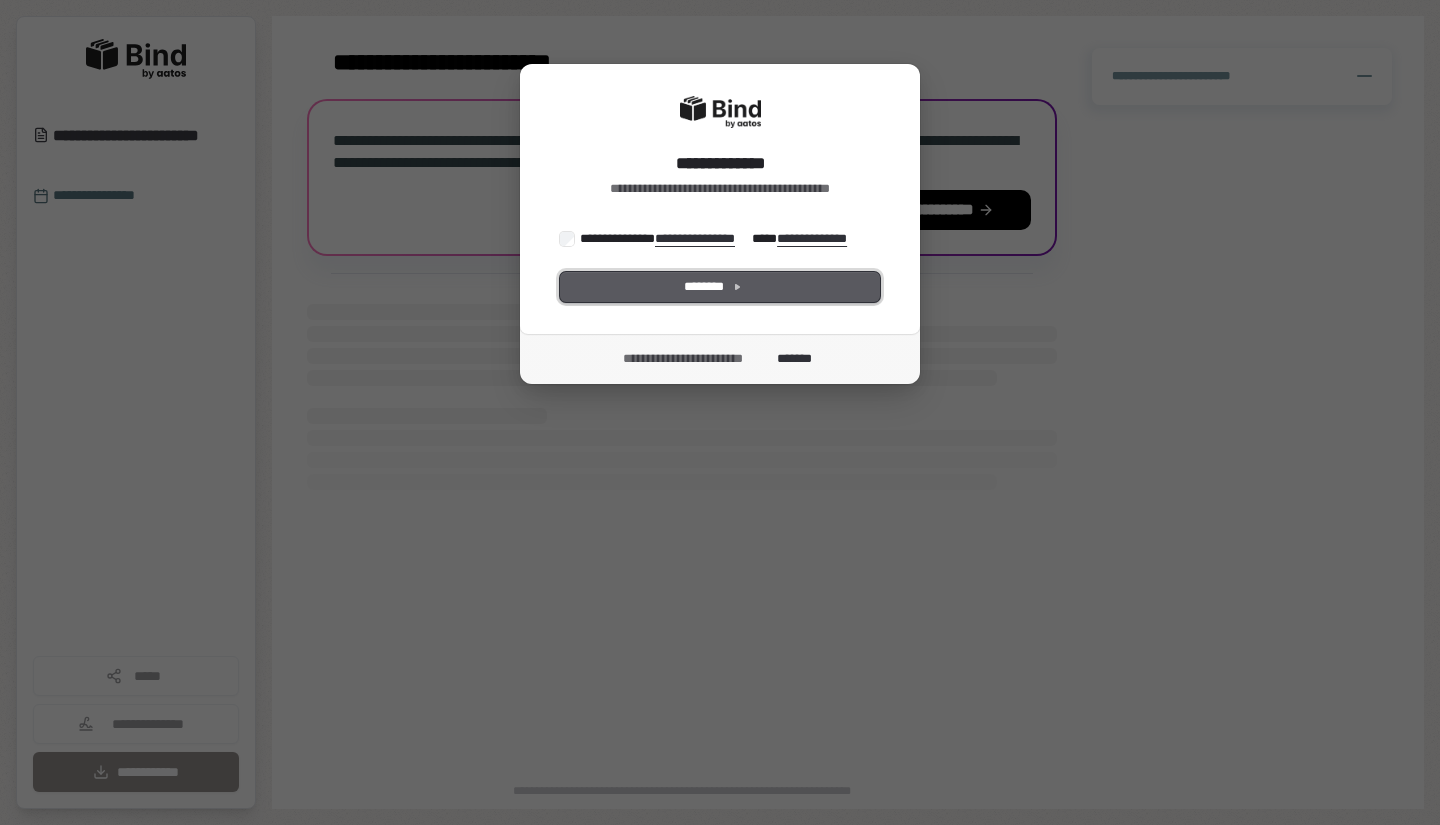 click on "********" at bounding box center [720, 287] 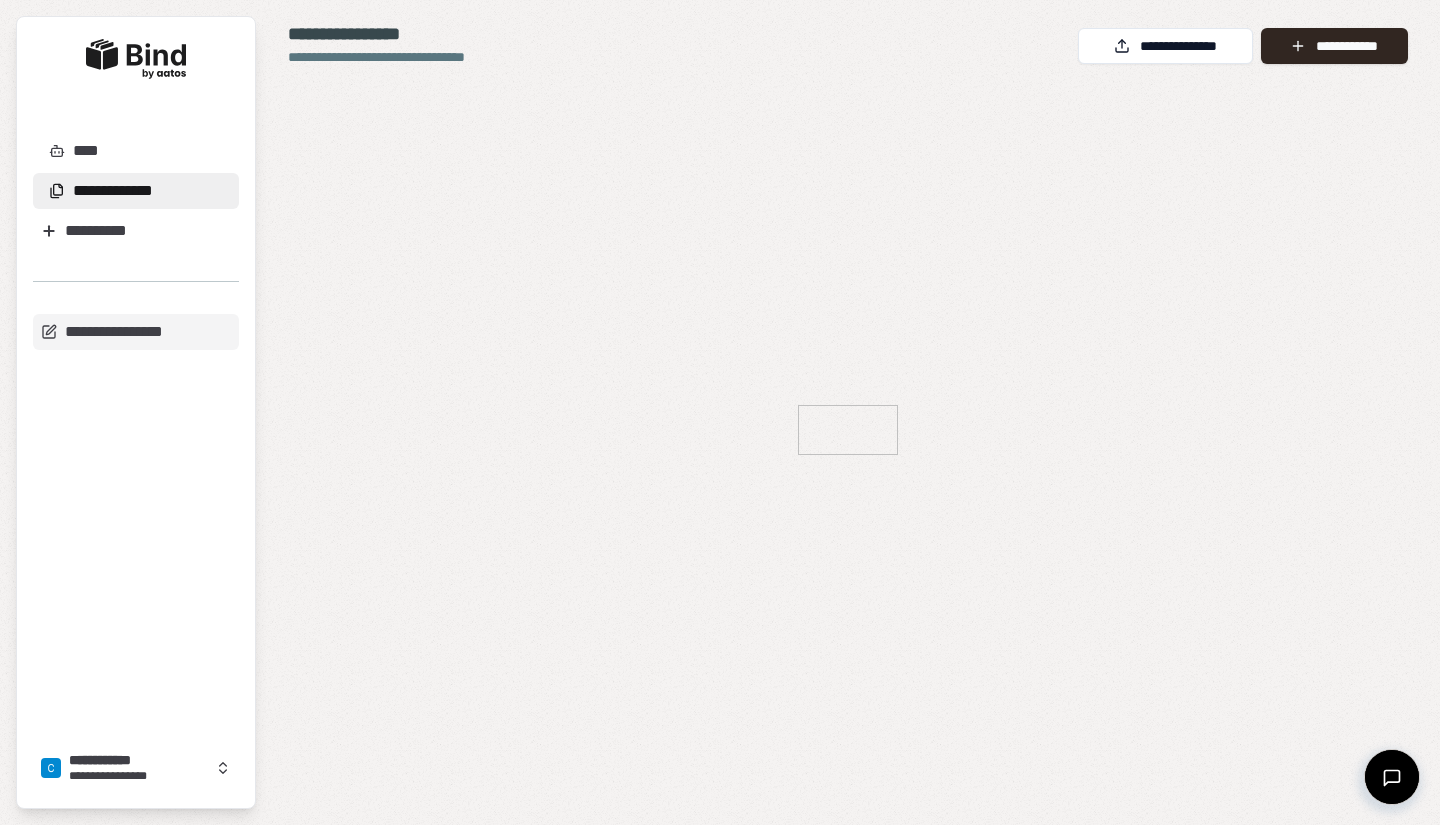 scroll, scrollTop: 0, scrollLeft: 0, axis: both 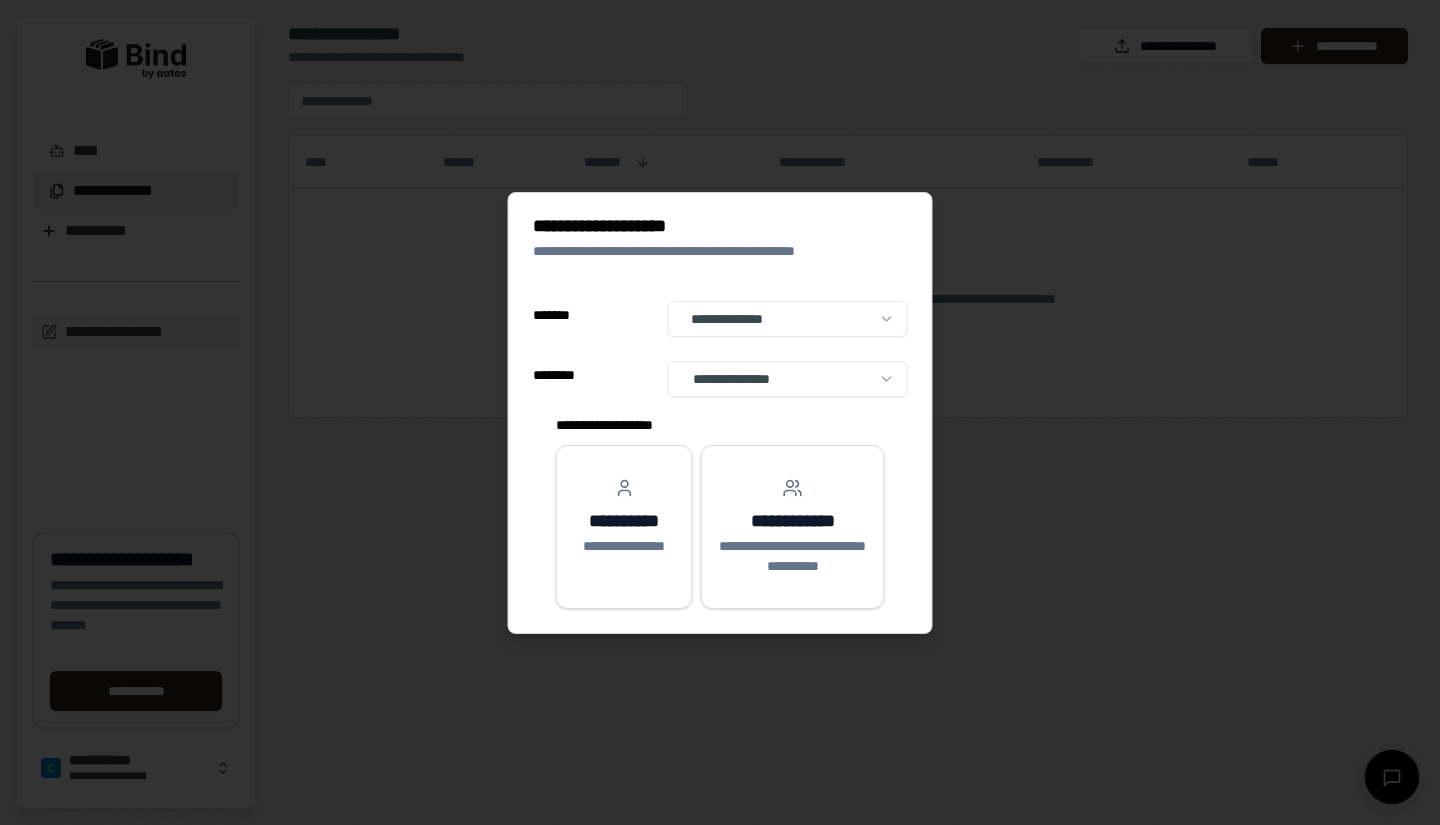 select on "**" 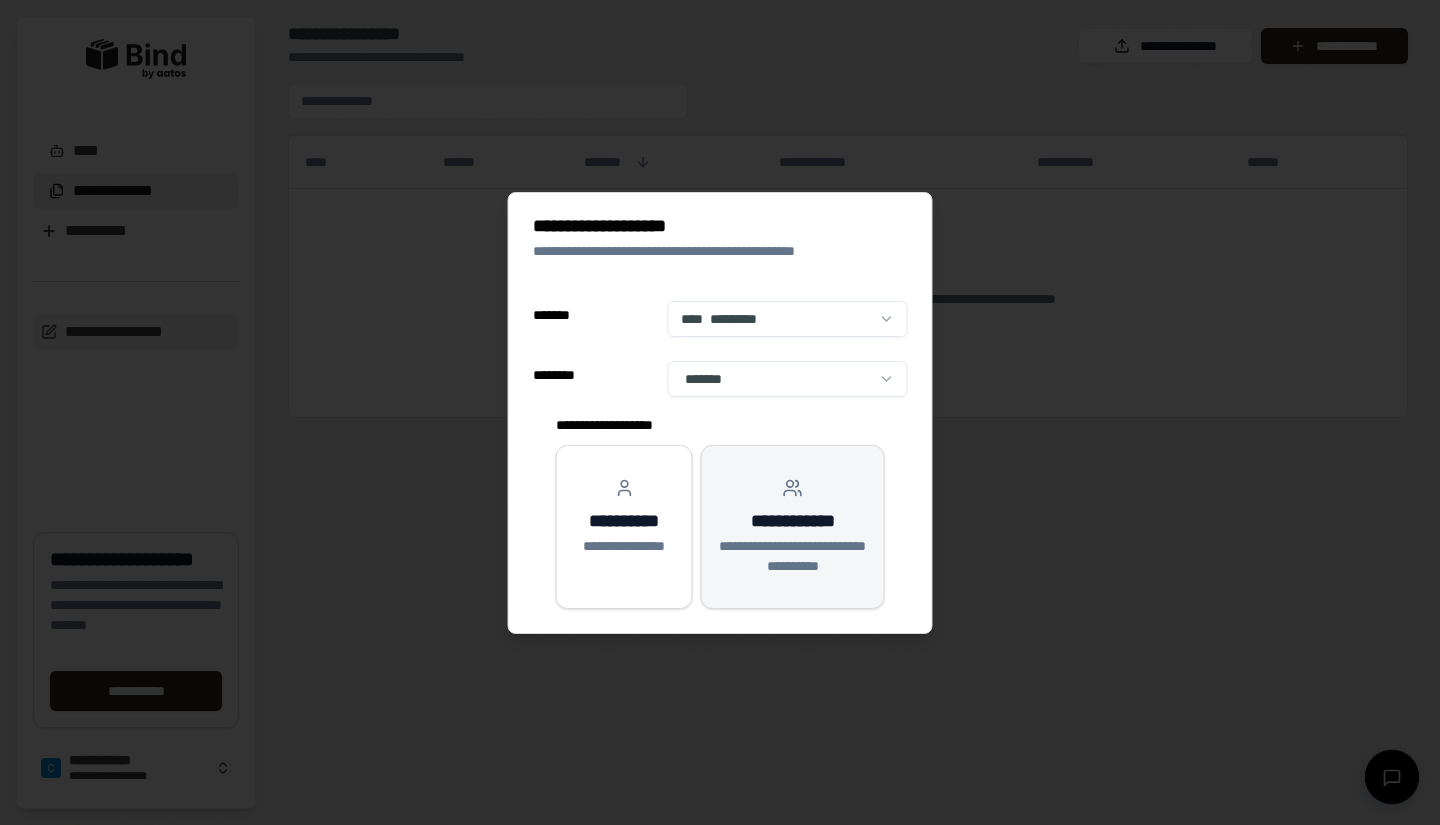 click on "**********" at bounding box center [792, 521] 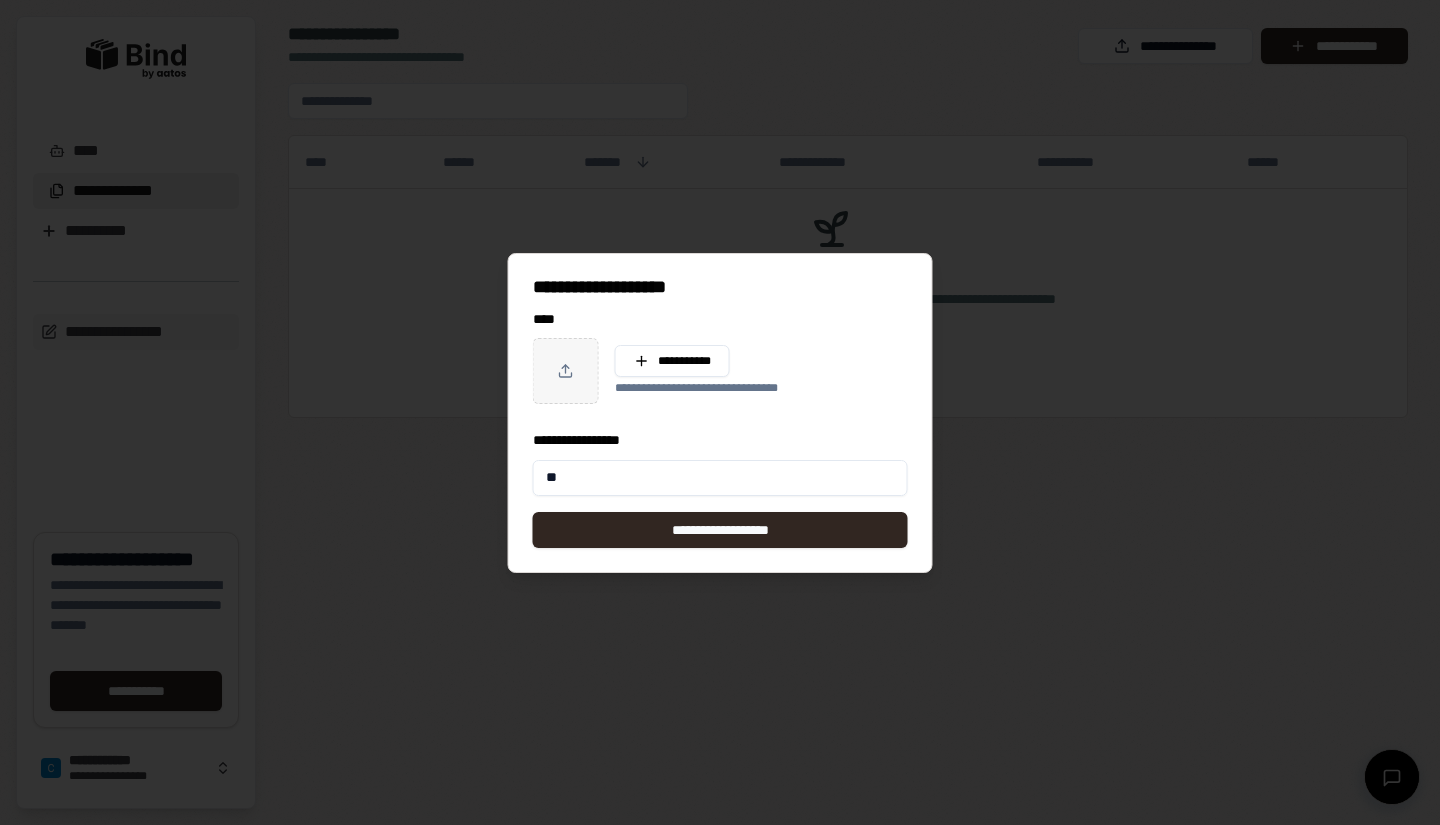 type on "*" 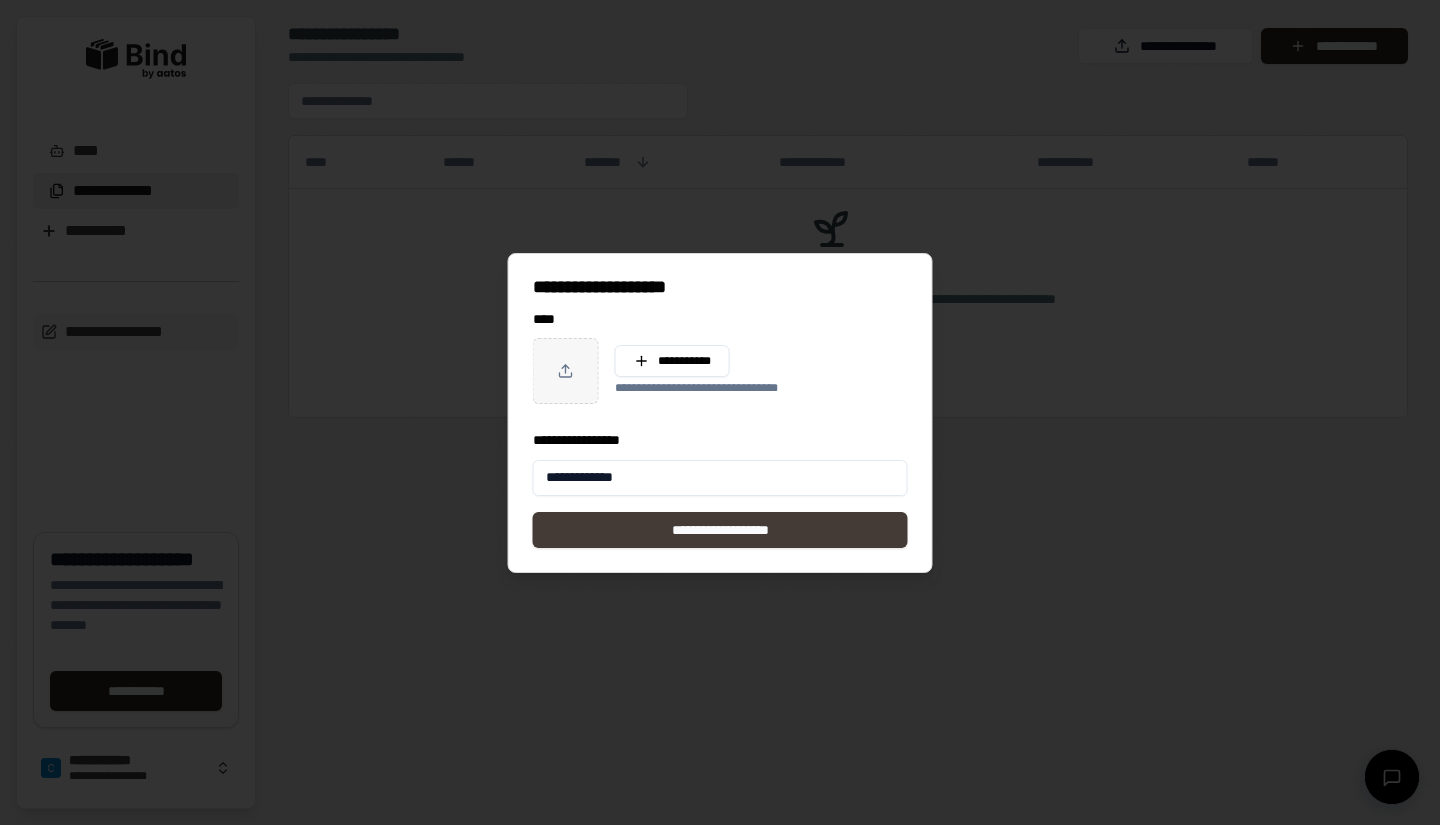 type on "**********" 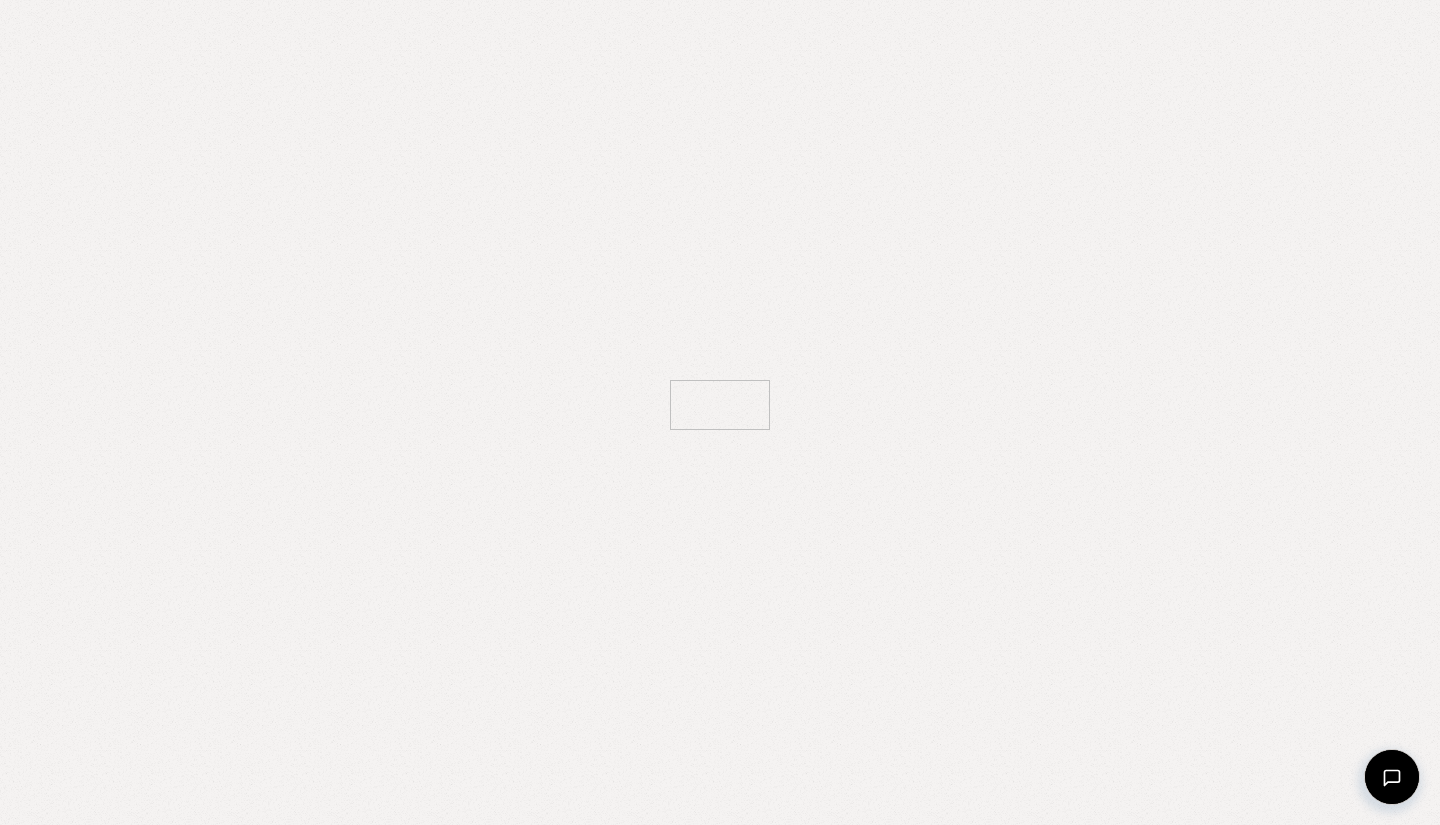 scroll, scrollTop: 0, scrollLeft: 0, axis: both 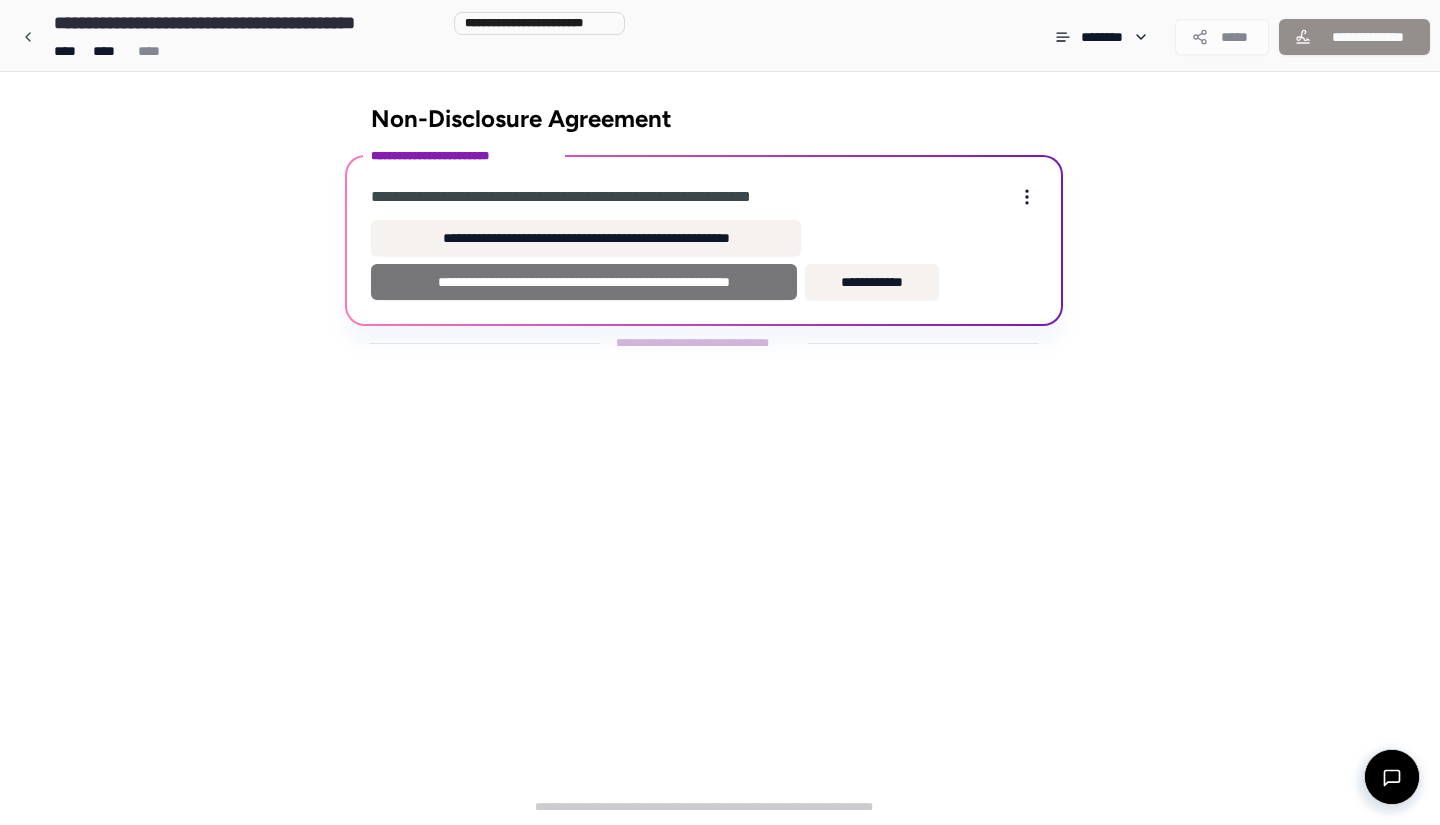 click on "**********" at bounding box center [584, 282] 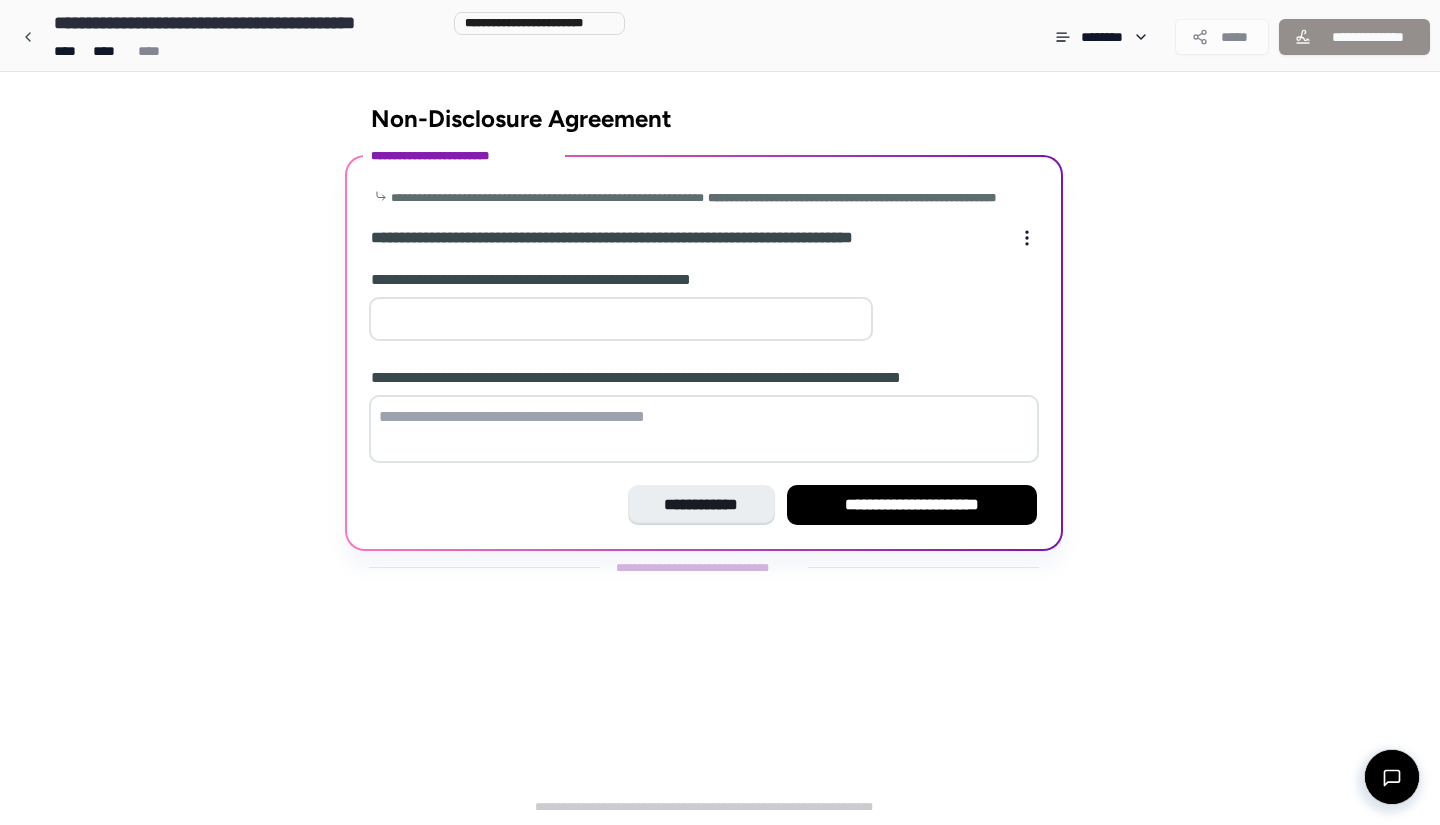 click at bounding box center [621, 319] 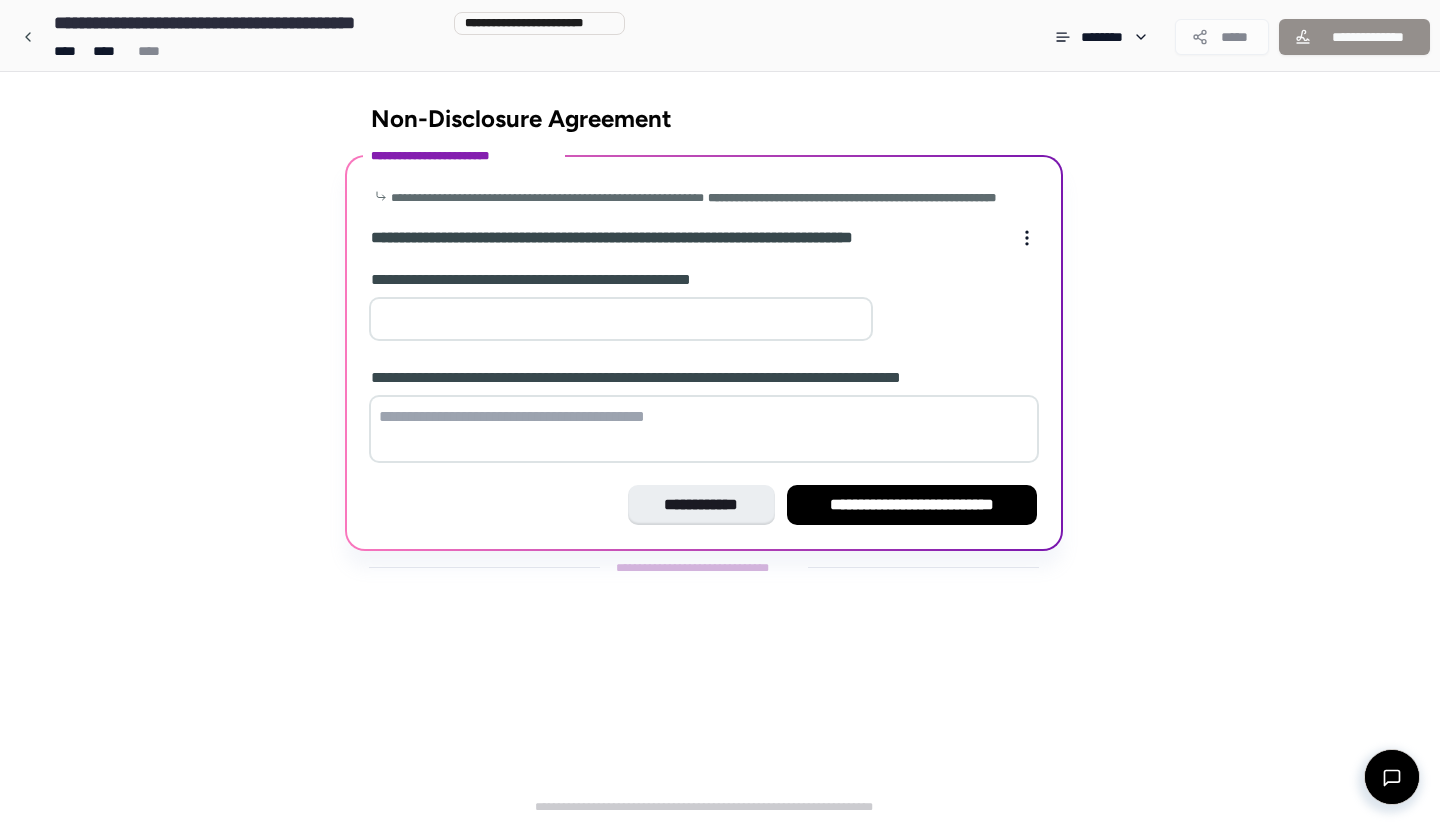 click on "*" at bounding box center (621, 319) 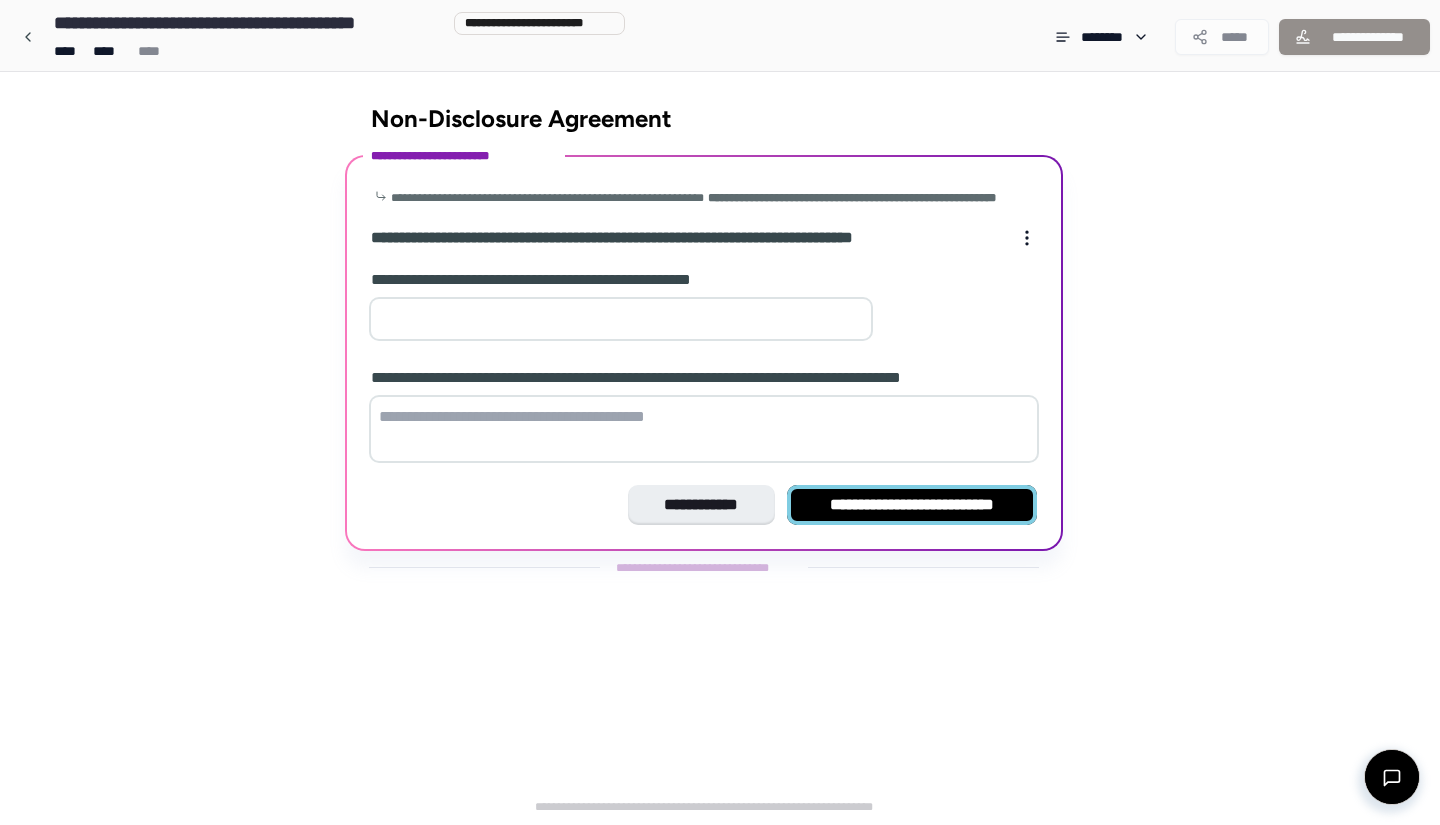 click on "**********" at bounding box center [912, 505] 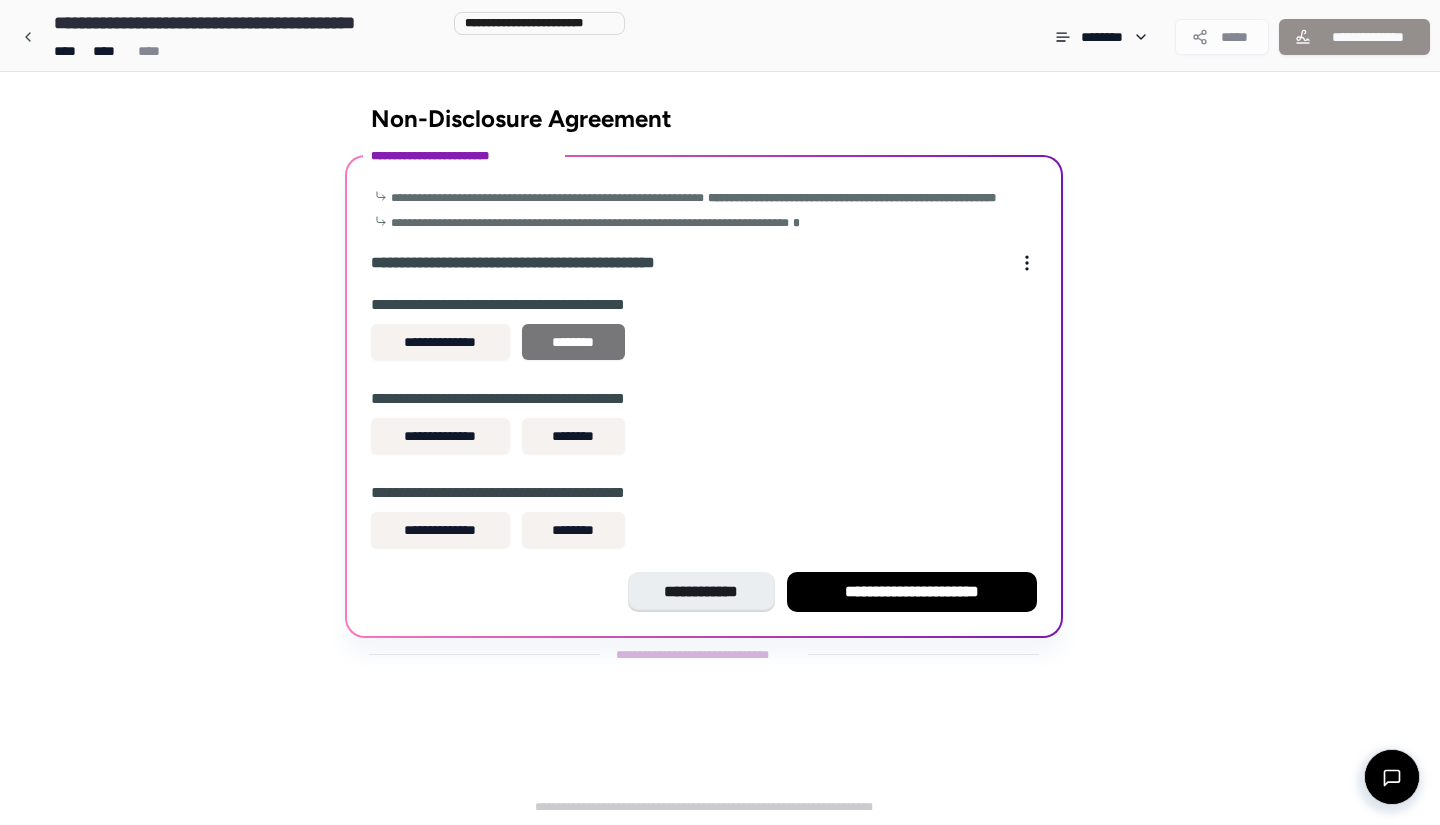 click on "********" at bounding box center [573, 342] 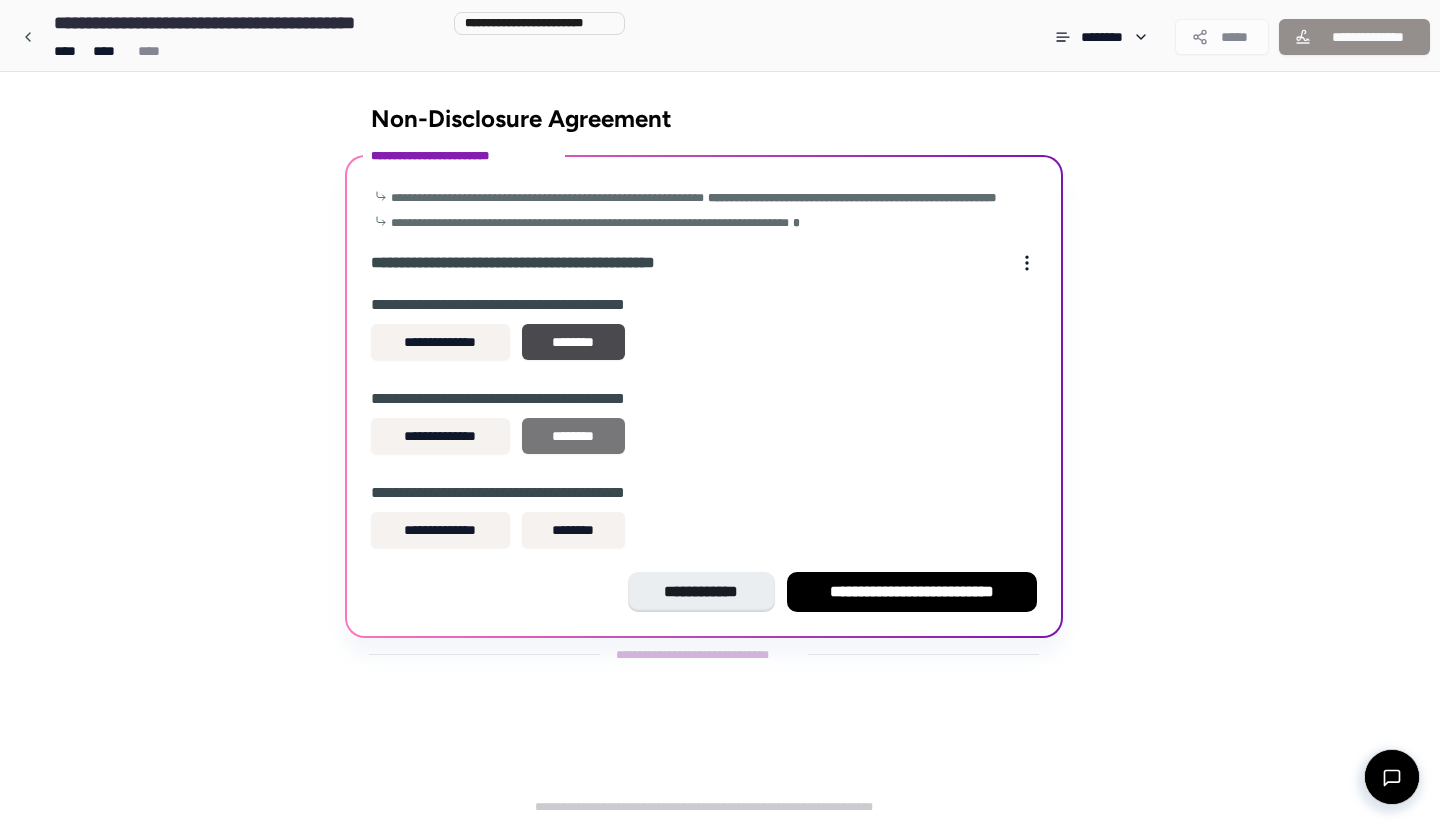 click on "********" at bounding box center (573, 436) 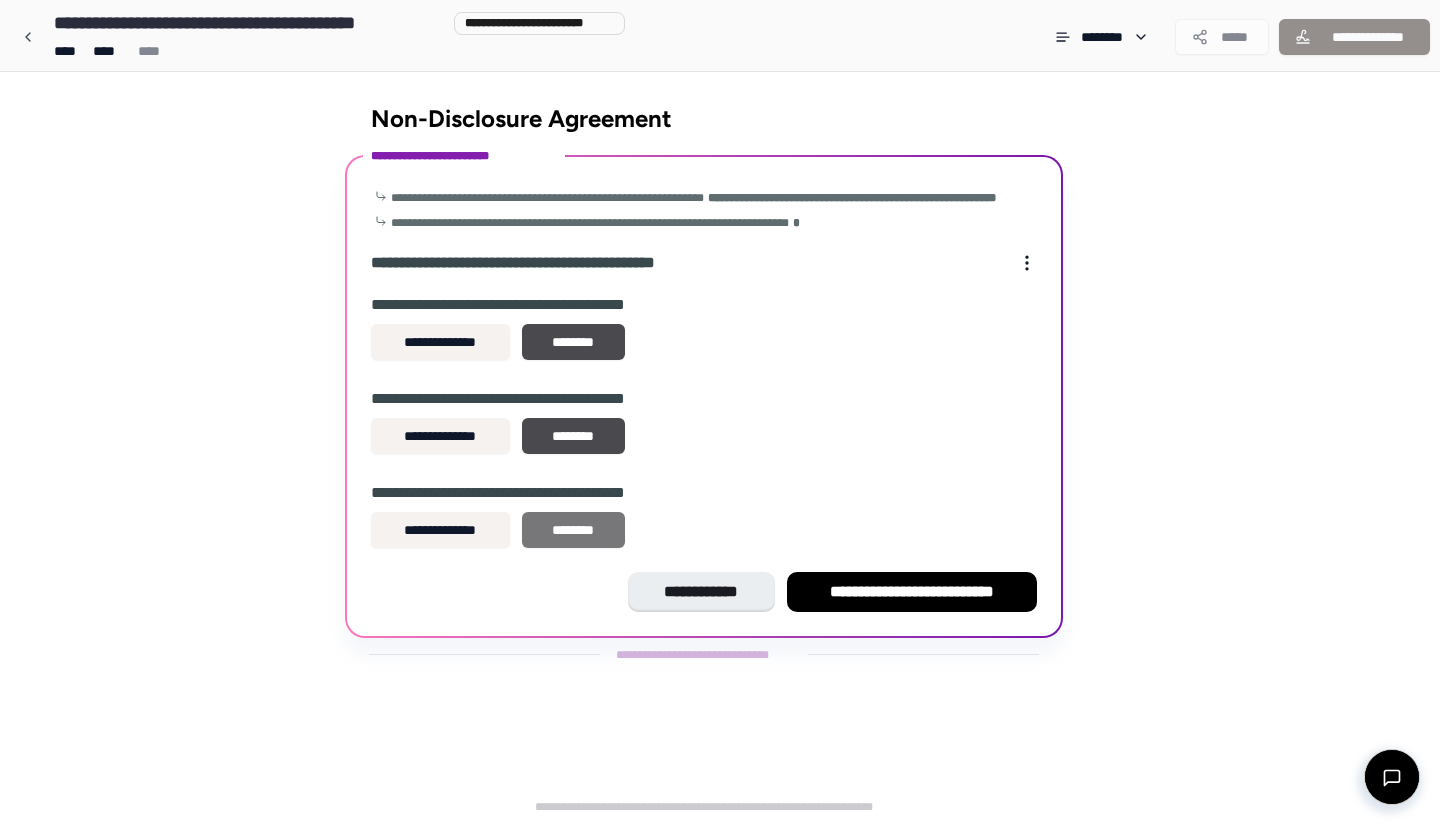 click on "********" at bounding box center [573, 530] 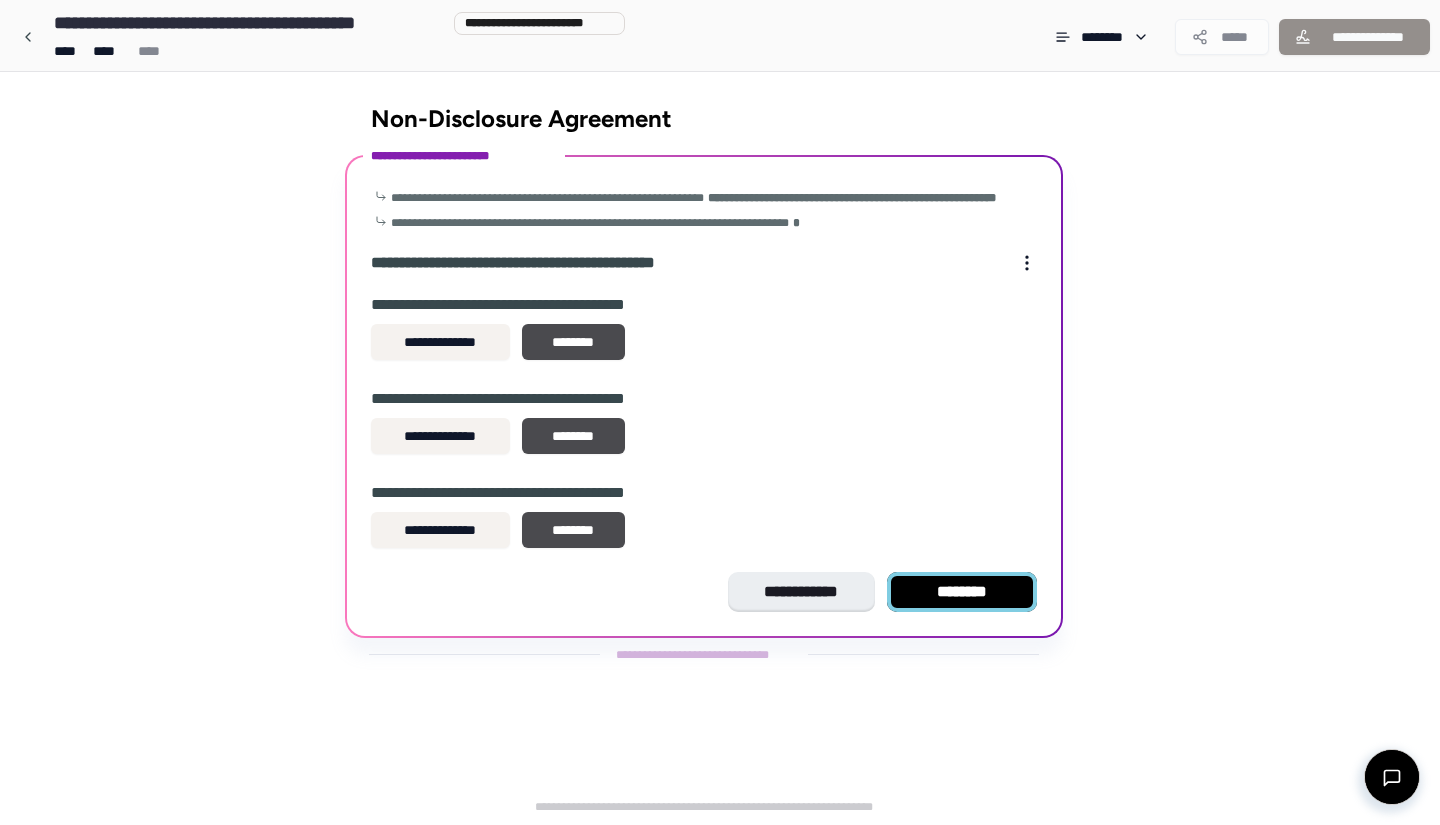 click on "********" at bounding box center [962, 592] 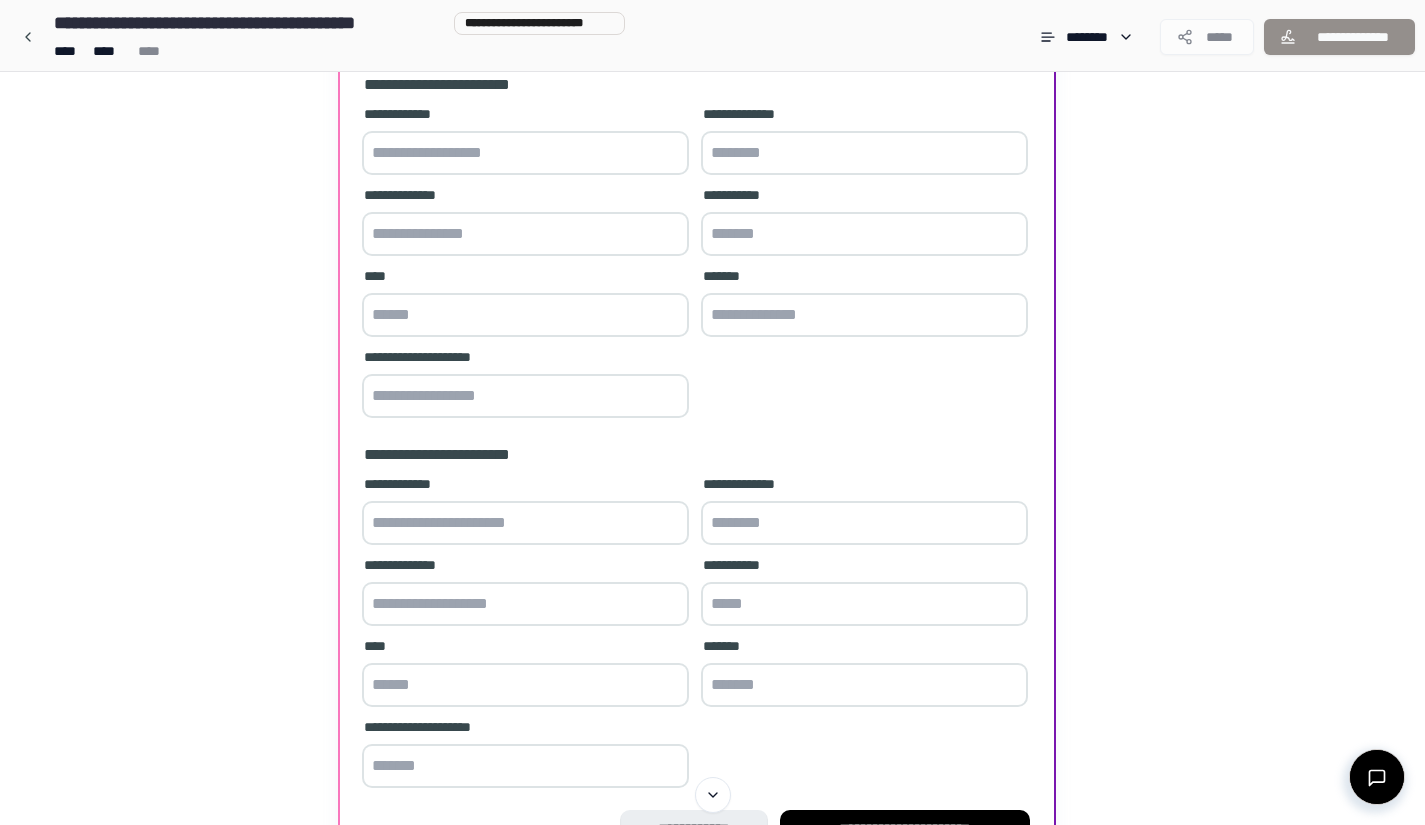 scroll, scrollTop: 762, scrollLeft: 0, axis: vertical 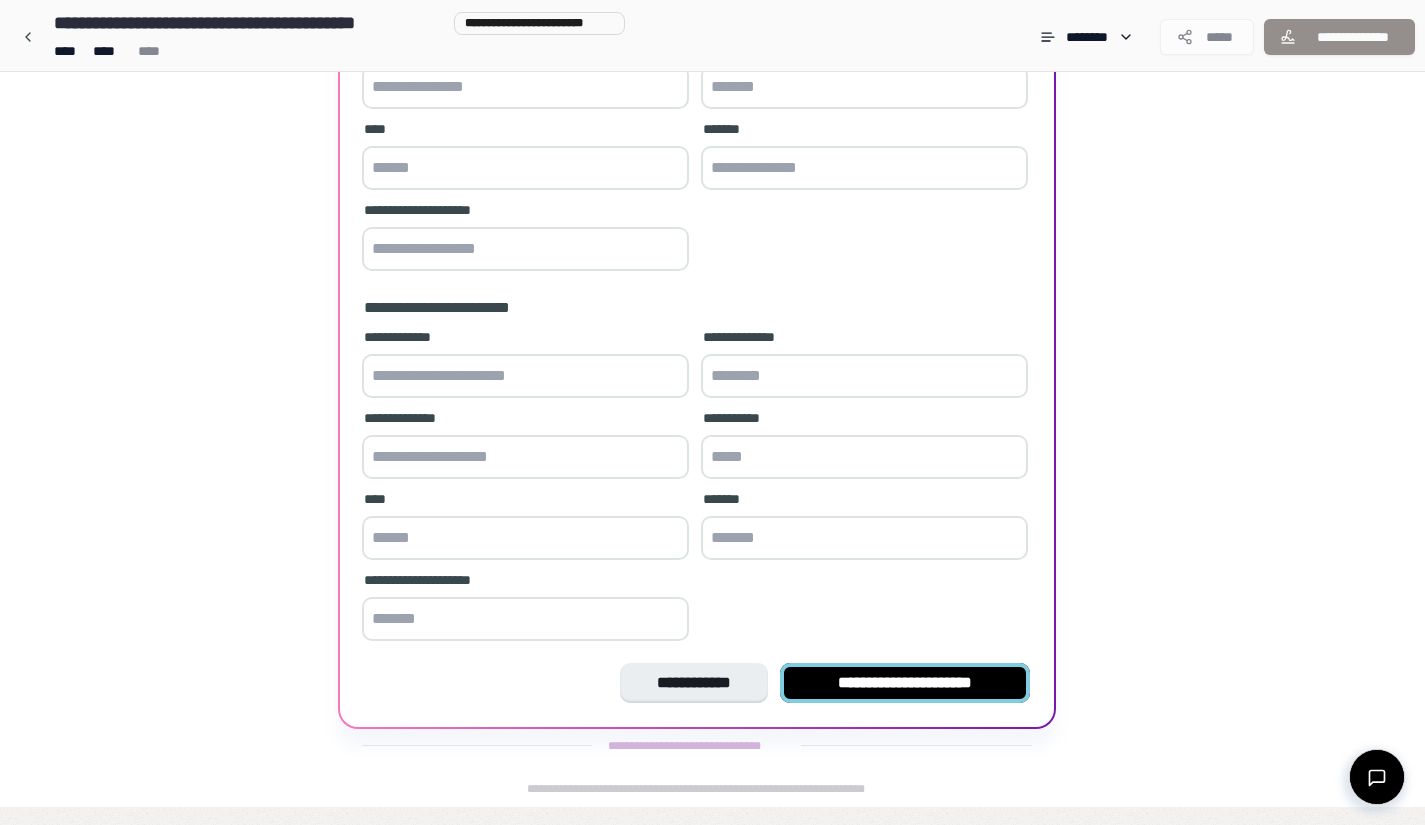 click on "**********" at bounding box center [905, 683] 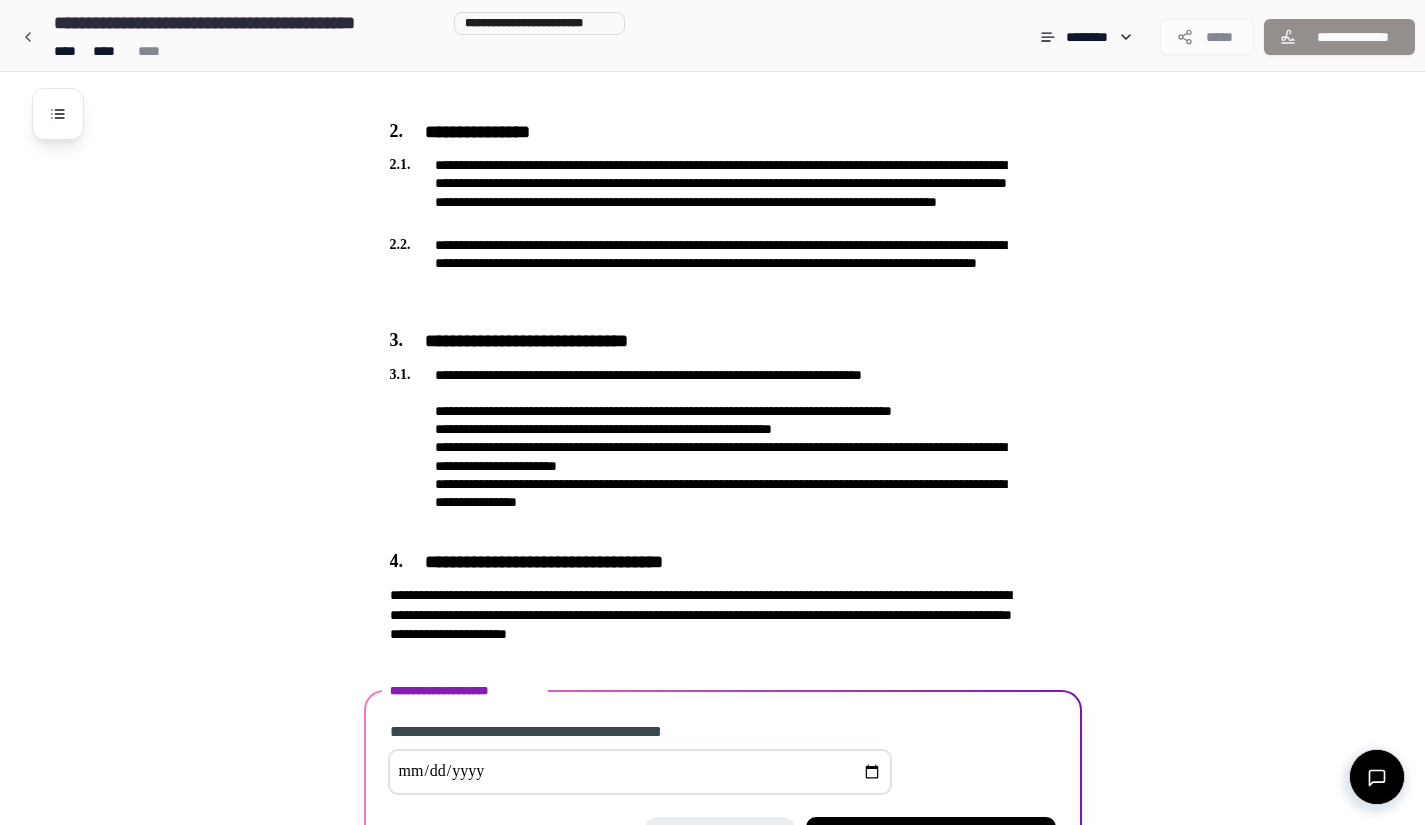 scroll, scrollTop: 810, scrollLeft: 0, axis: vertical 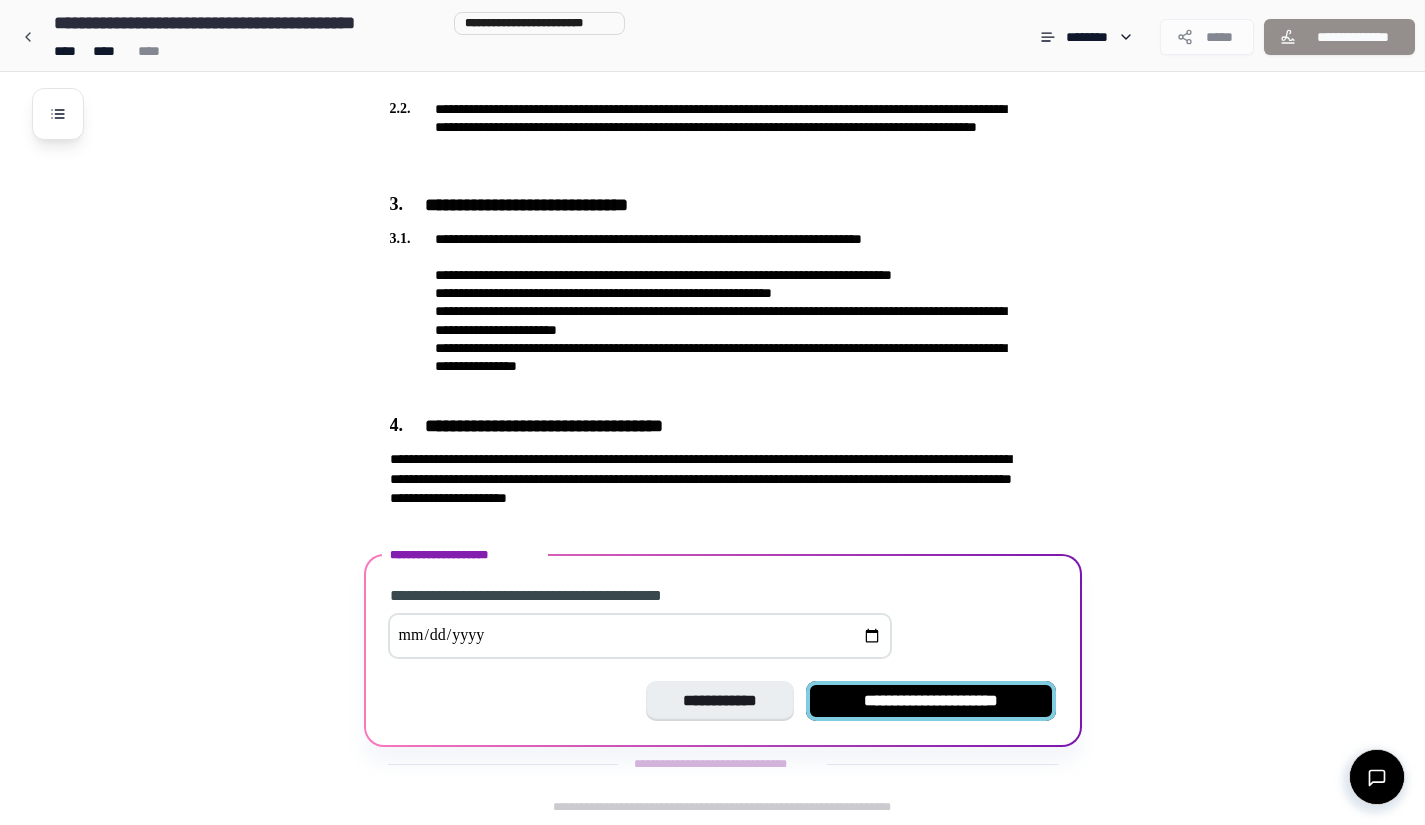 click on "**********" at bounding box center (931, 701) 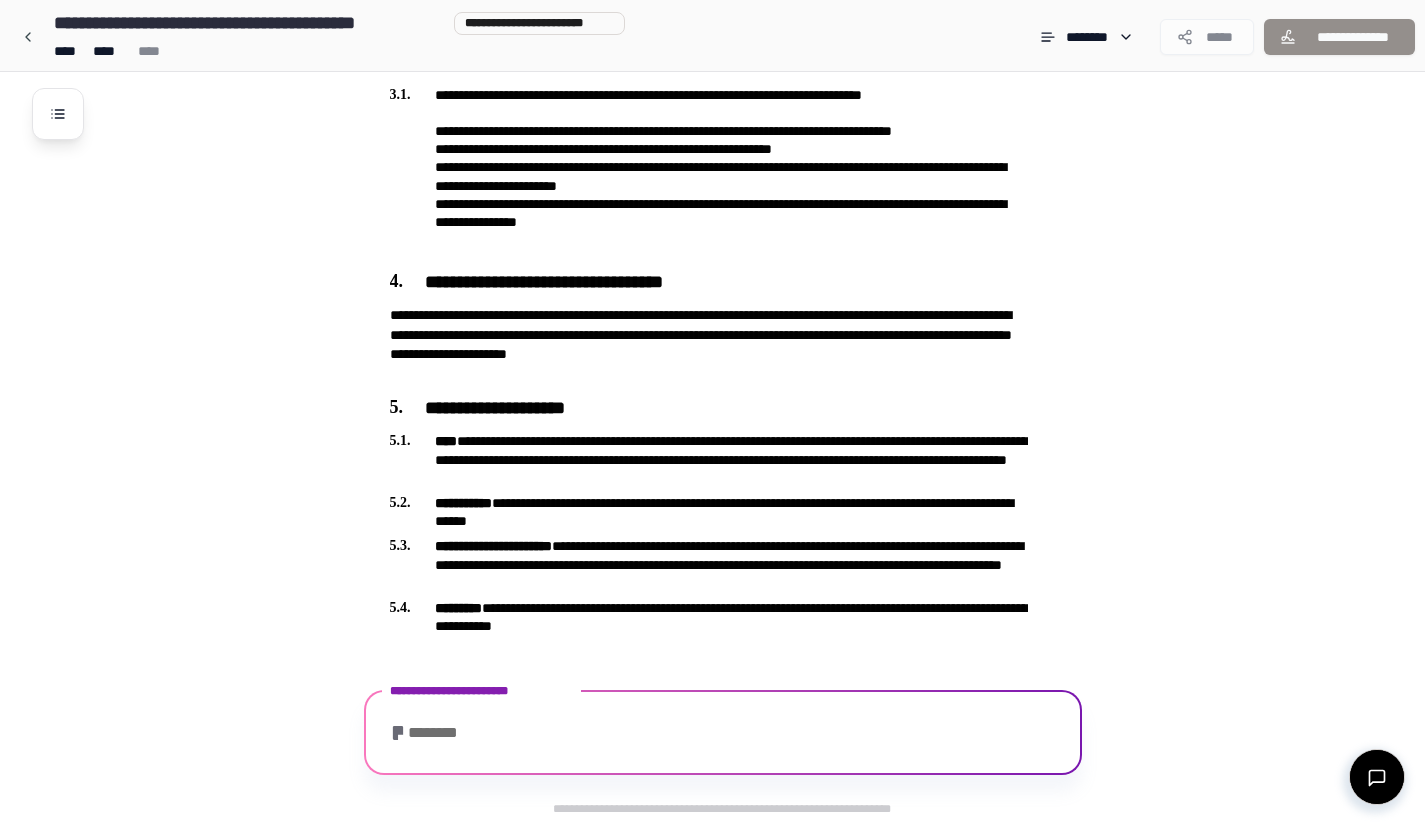 scroll, scrollTop: 1073, scrollLeft: 0, axis: vertical 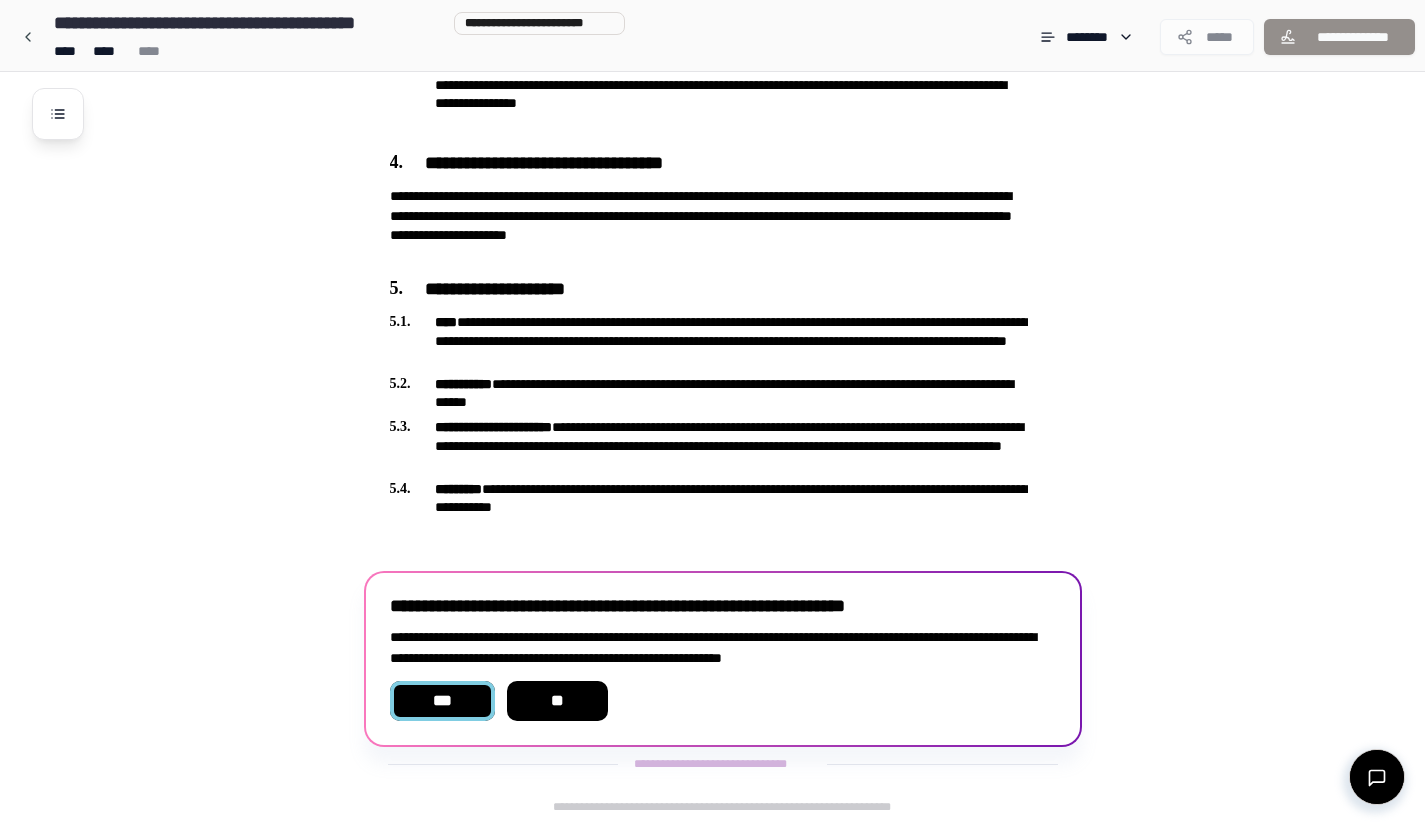 click on "***" at bounding box center (442, 701) 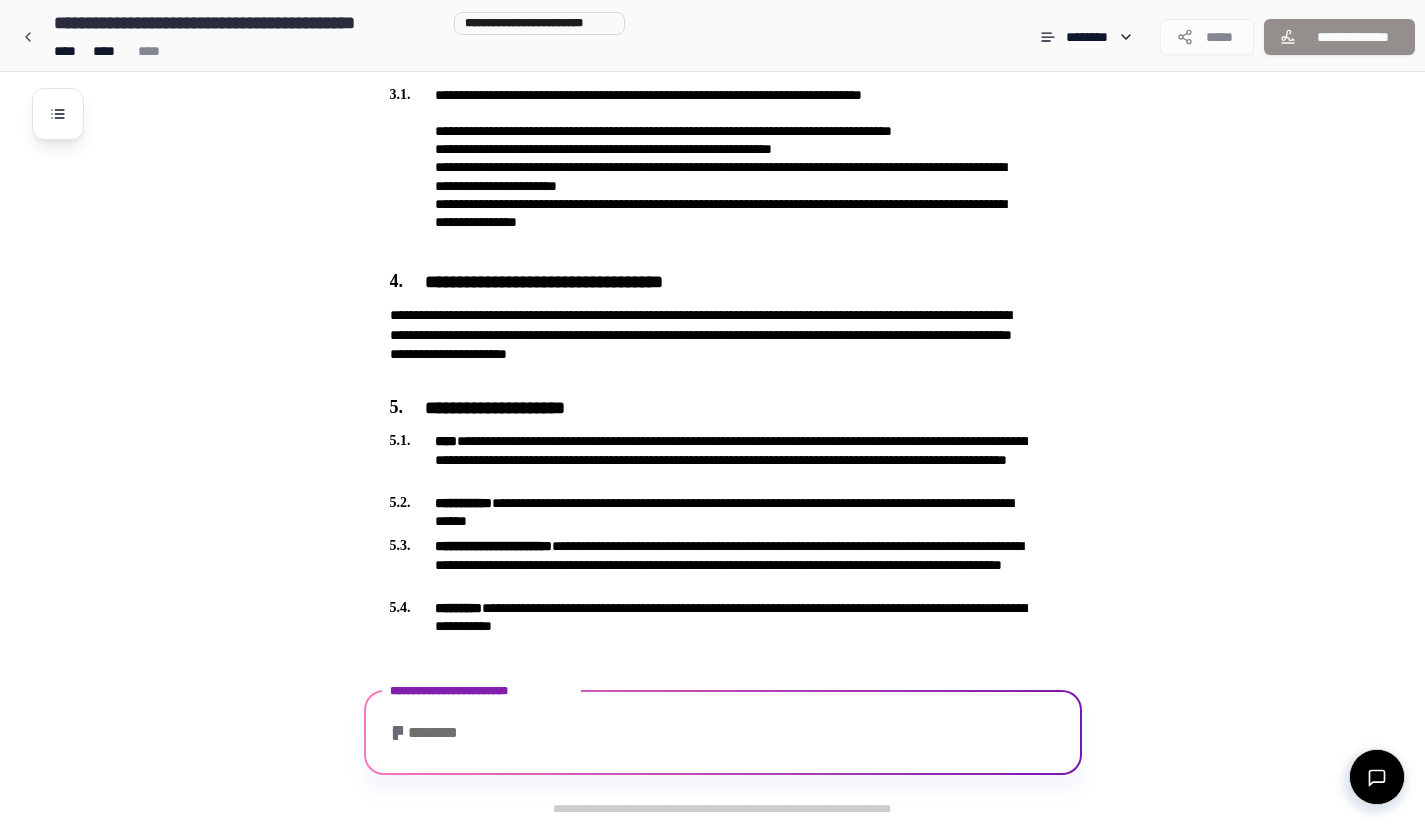 scroll, scrollTop: 1117, scrollLeft: 0, axis: vertical 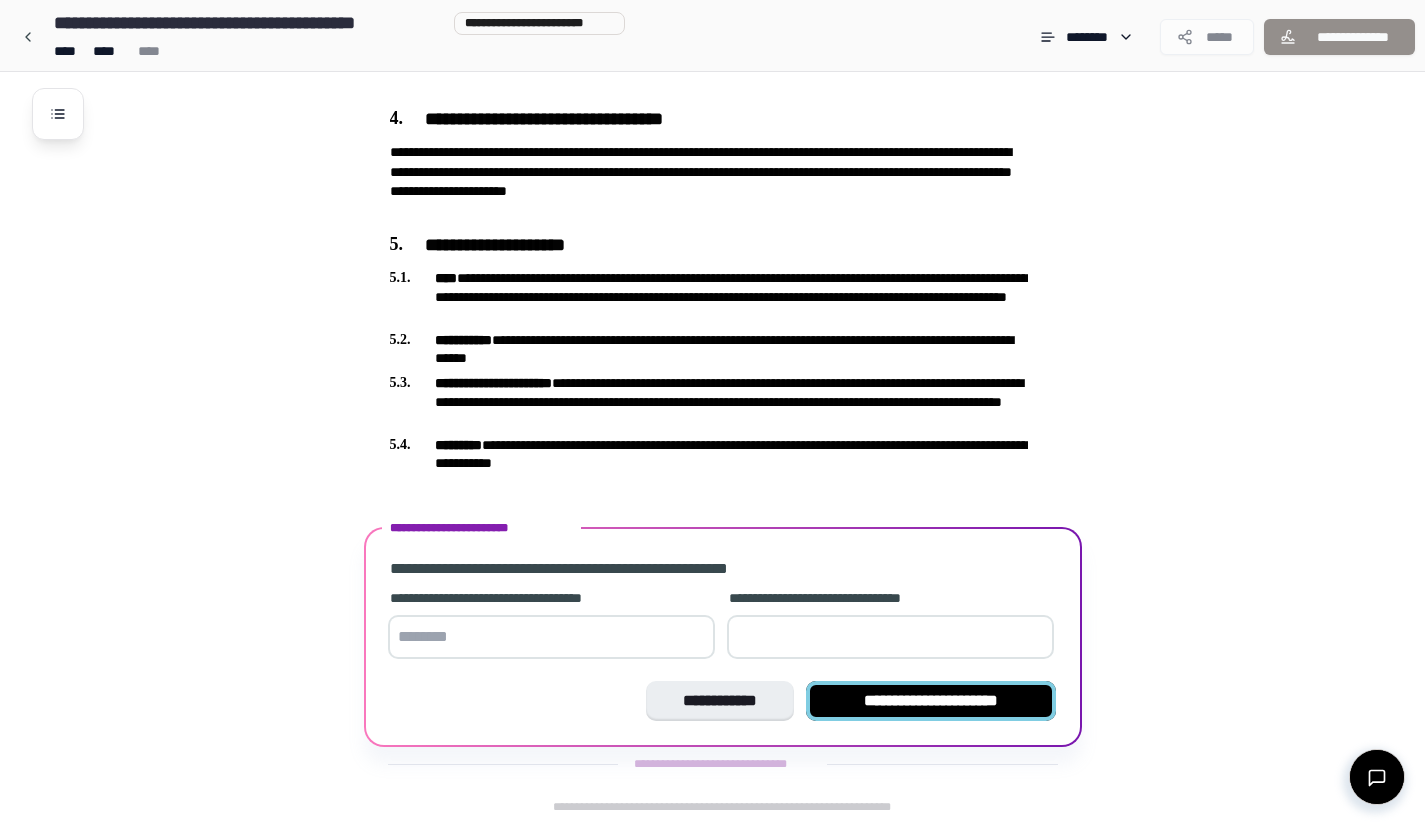 click on "**********" at bounding box center (931, 701) 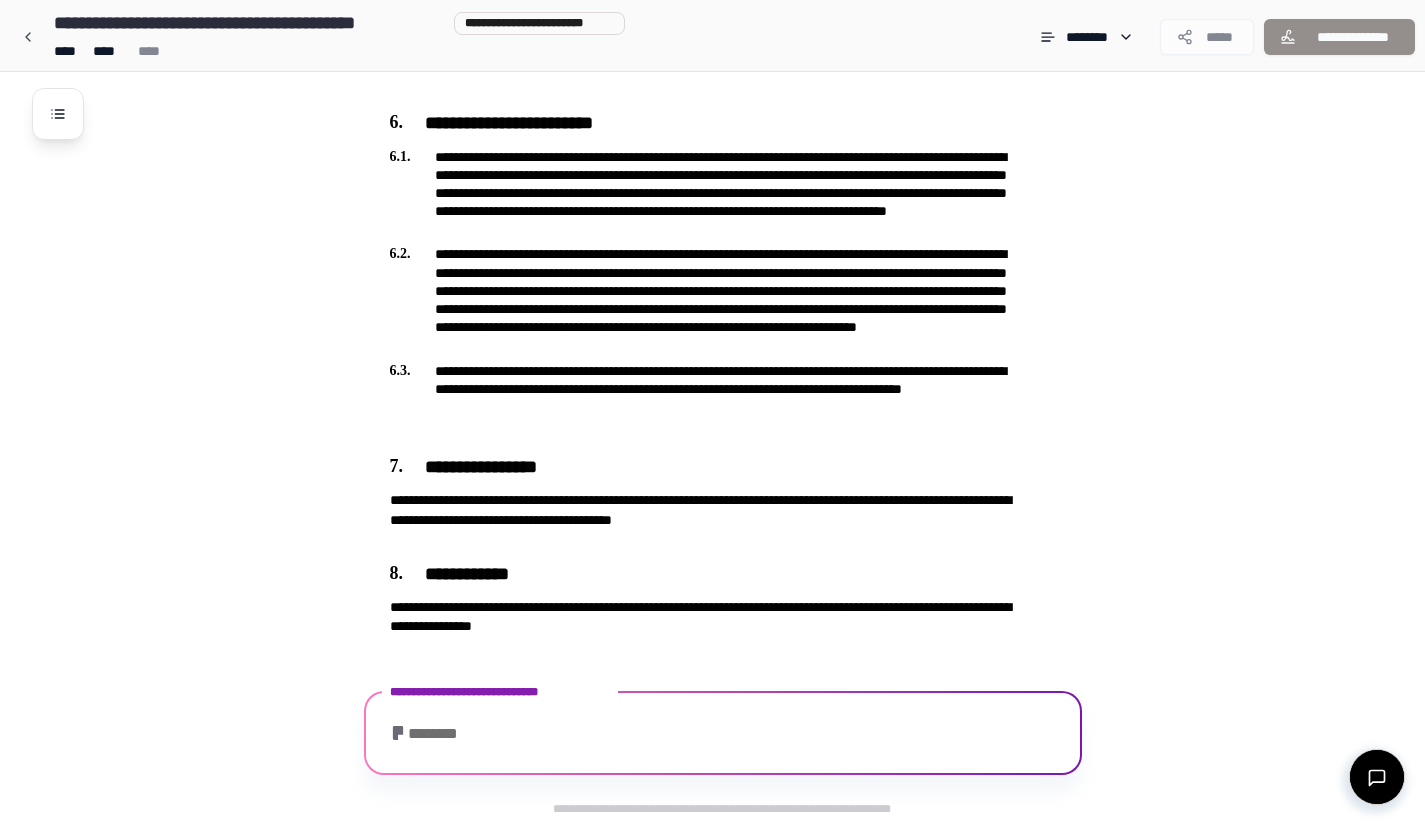 scroll, scrollTop: 1680, scrollLeft: 0, axis: vertical 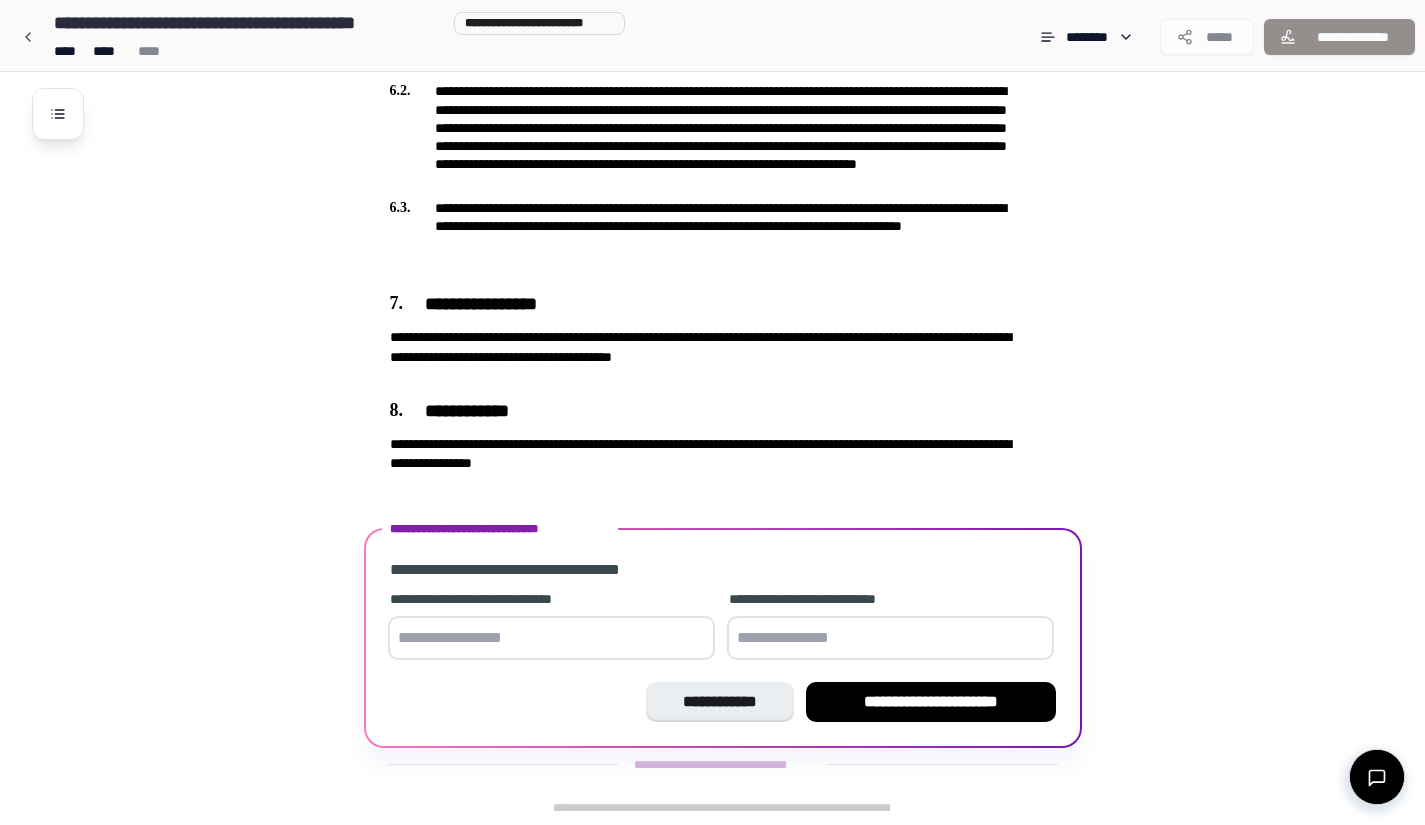 click at bounding box center (551, 638) 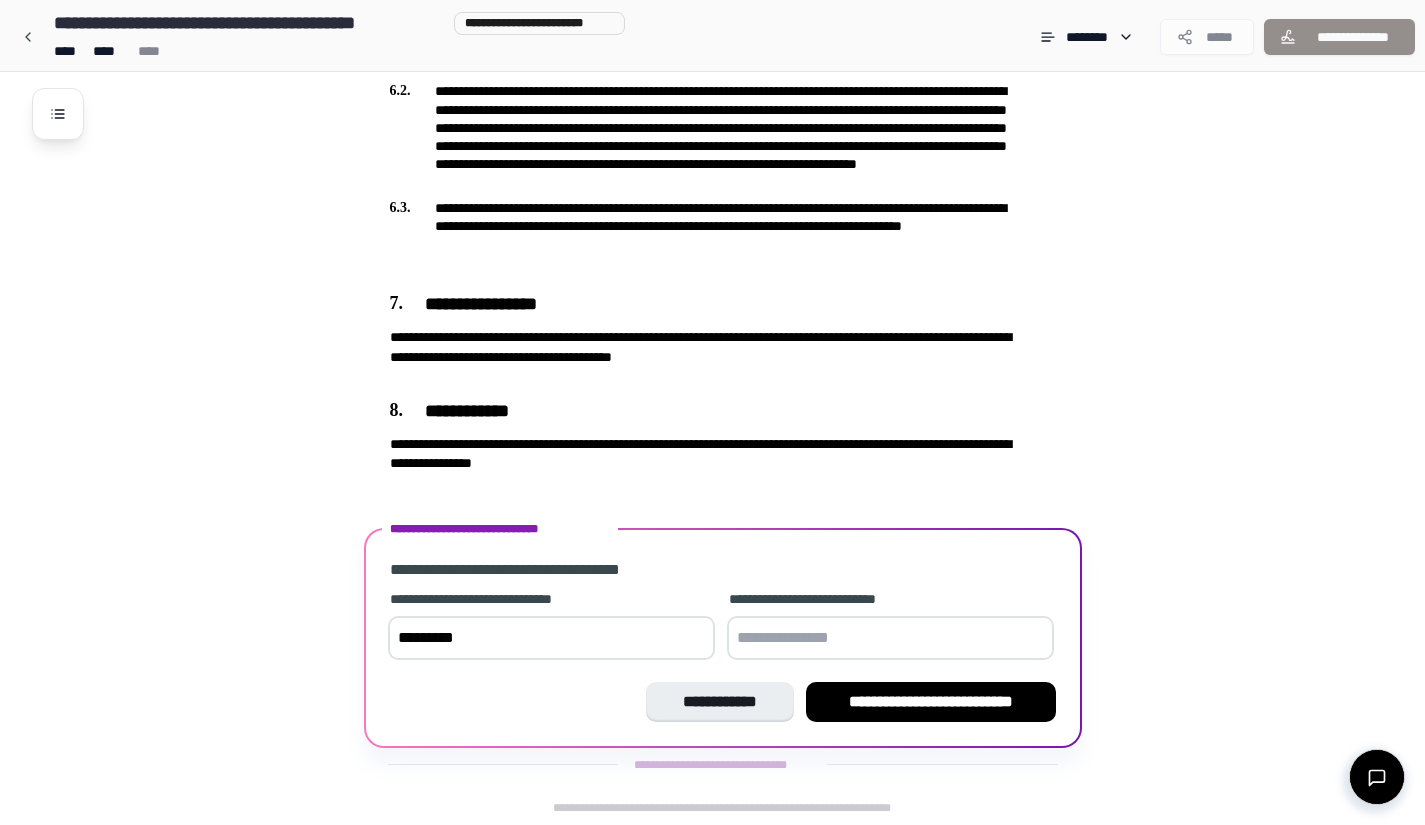 type on "*********" 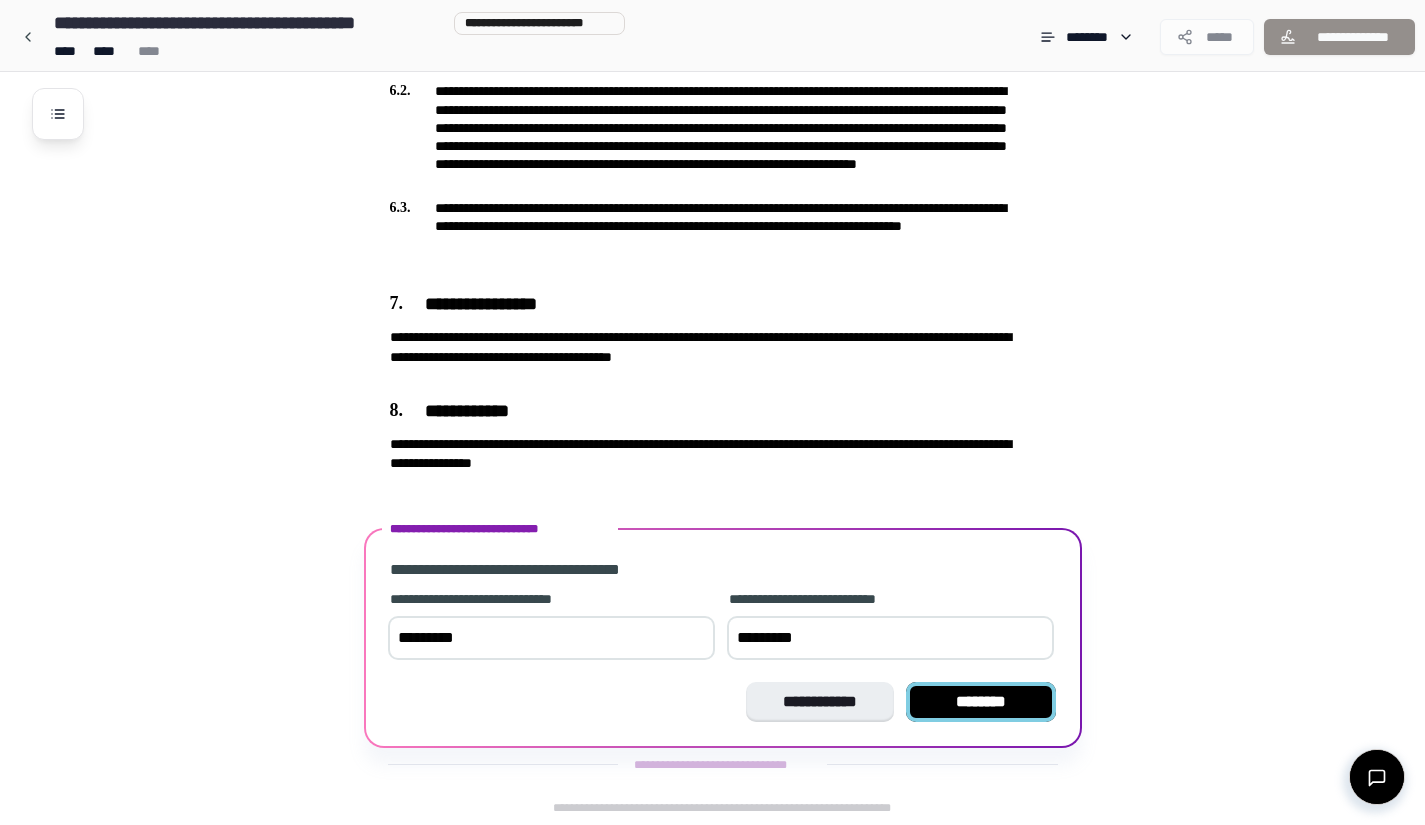 type on "*********" 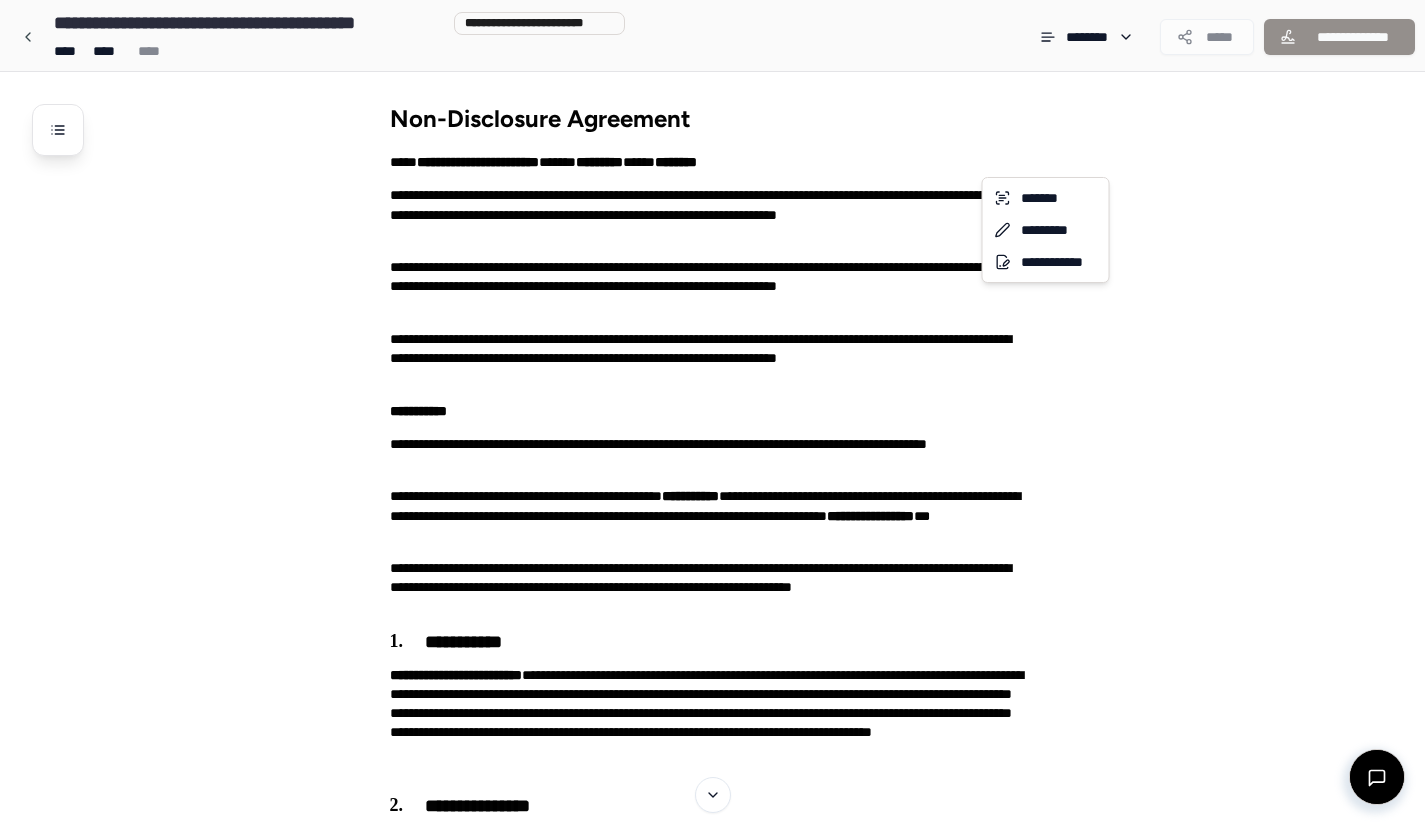 click on "[FIRST] [LAST] [STREET] [CITY] [STATE] [ZIP] [COUNTRY] [ADDRESS] [ADDRESS] [ADDRESS] [ADDRESS] [PHONE] [EMAIL] [WEBSITE] [PHONE] [EMAIL] [ADDRESS] Non-Disclosure Agreement [FIRST] [LAST]" at bounding box center (712, 1384) 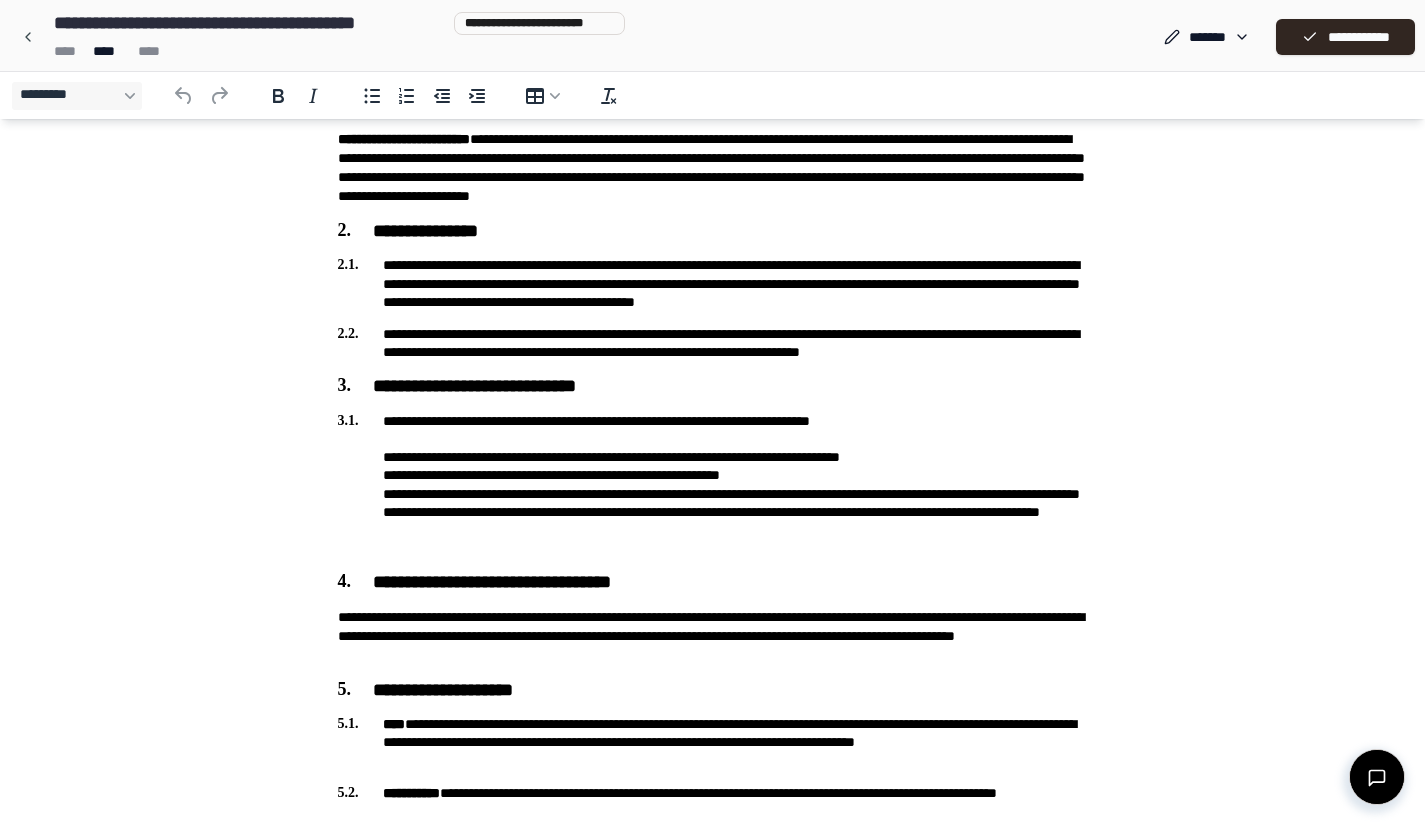 scroll, scrollTop: 0, scrollLeft: 0, axis: both 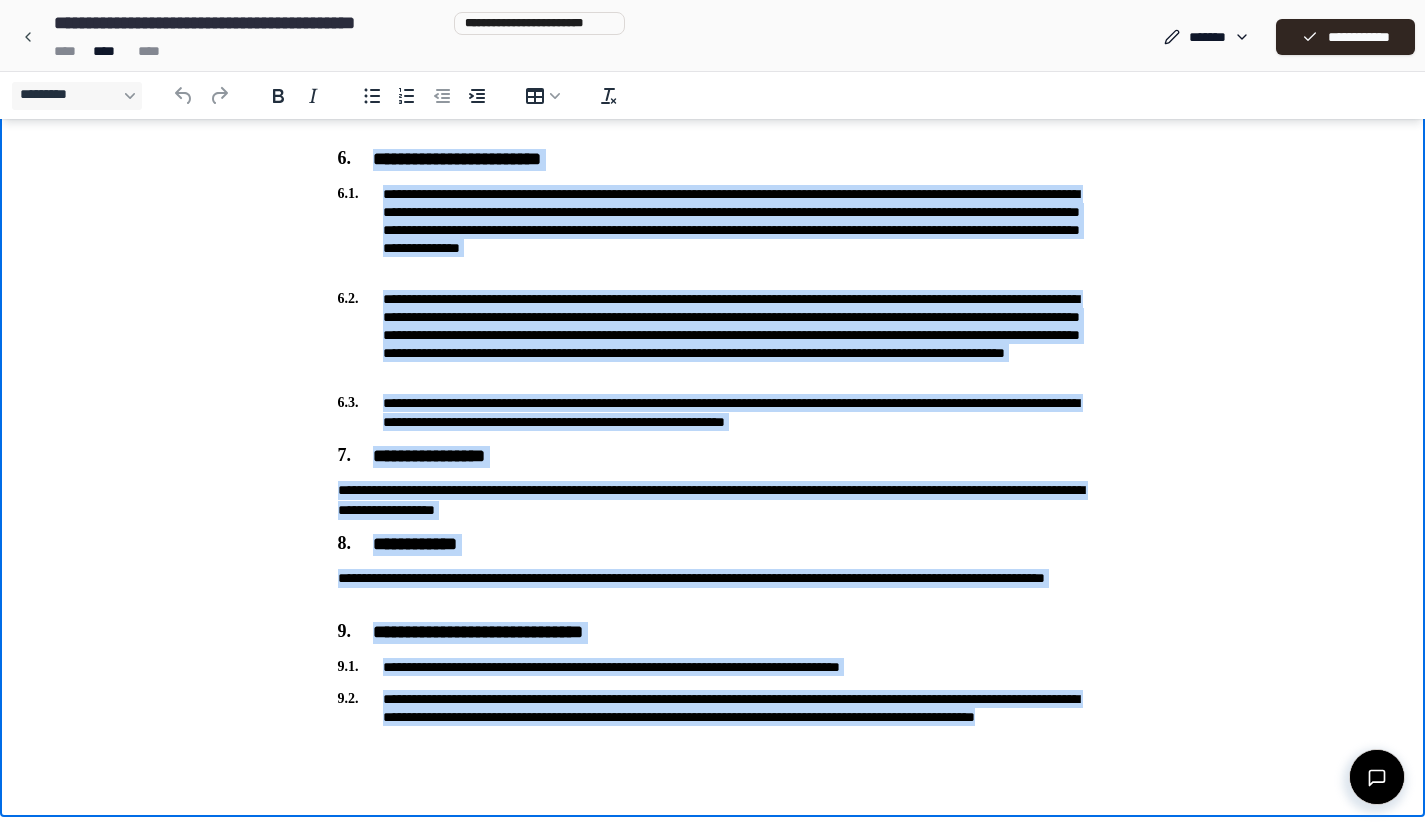 drag, startPoint x: 333, startPoint y: -1100, endPoint x: 857, endPoint y: 745, distance: 1917.9679 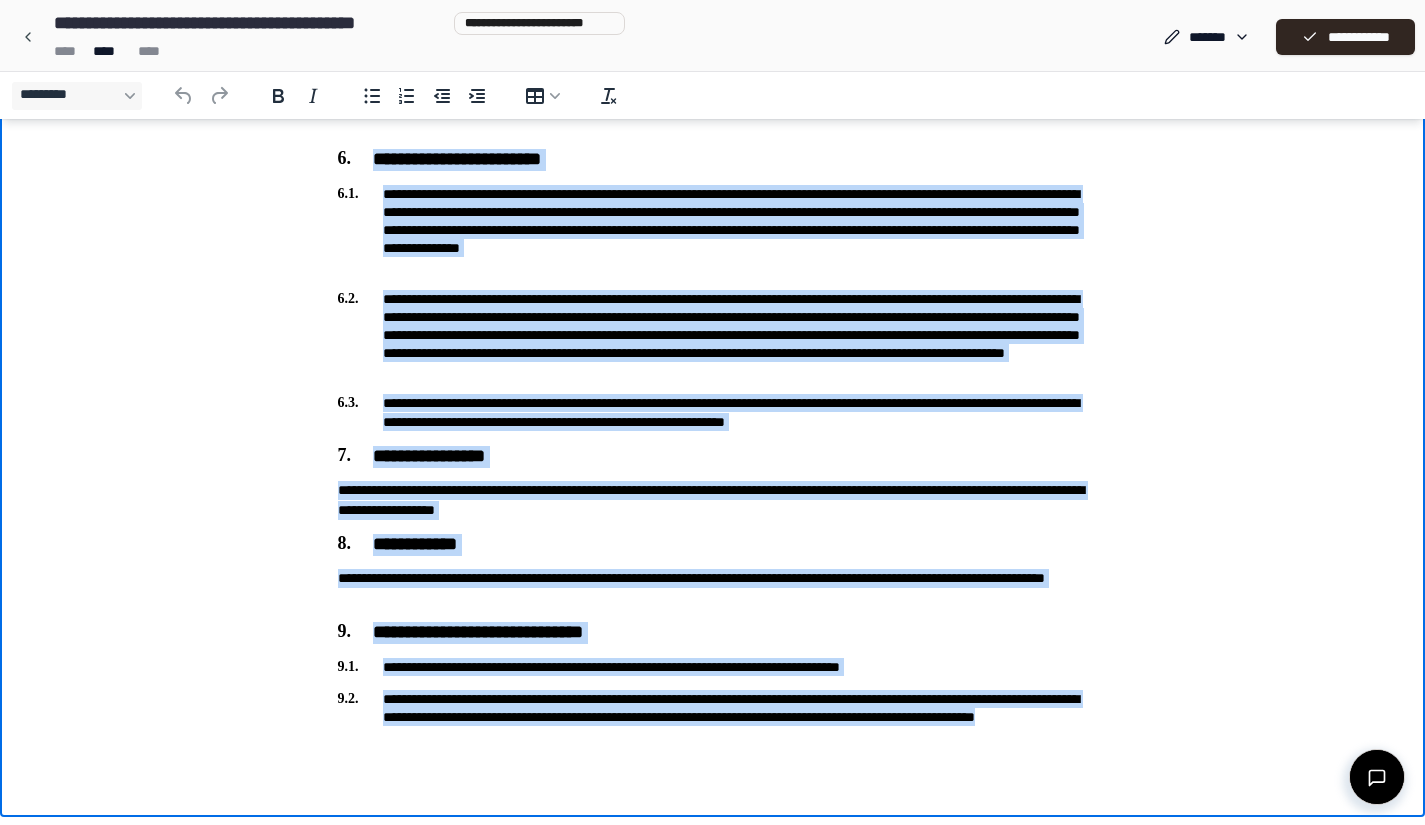 copy on "[FIRST] [LAST] [STREET] [CITY] [STATE] [ZIP] [COUNTRY] [ADDRESS] [ADDRESS] [ADDRESS] [ADDRESS]..." 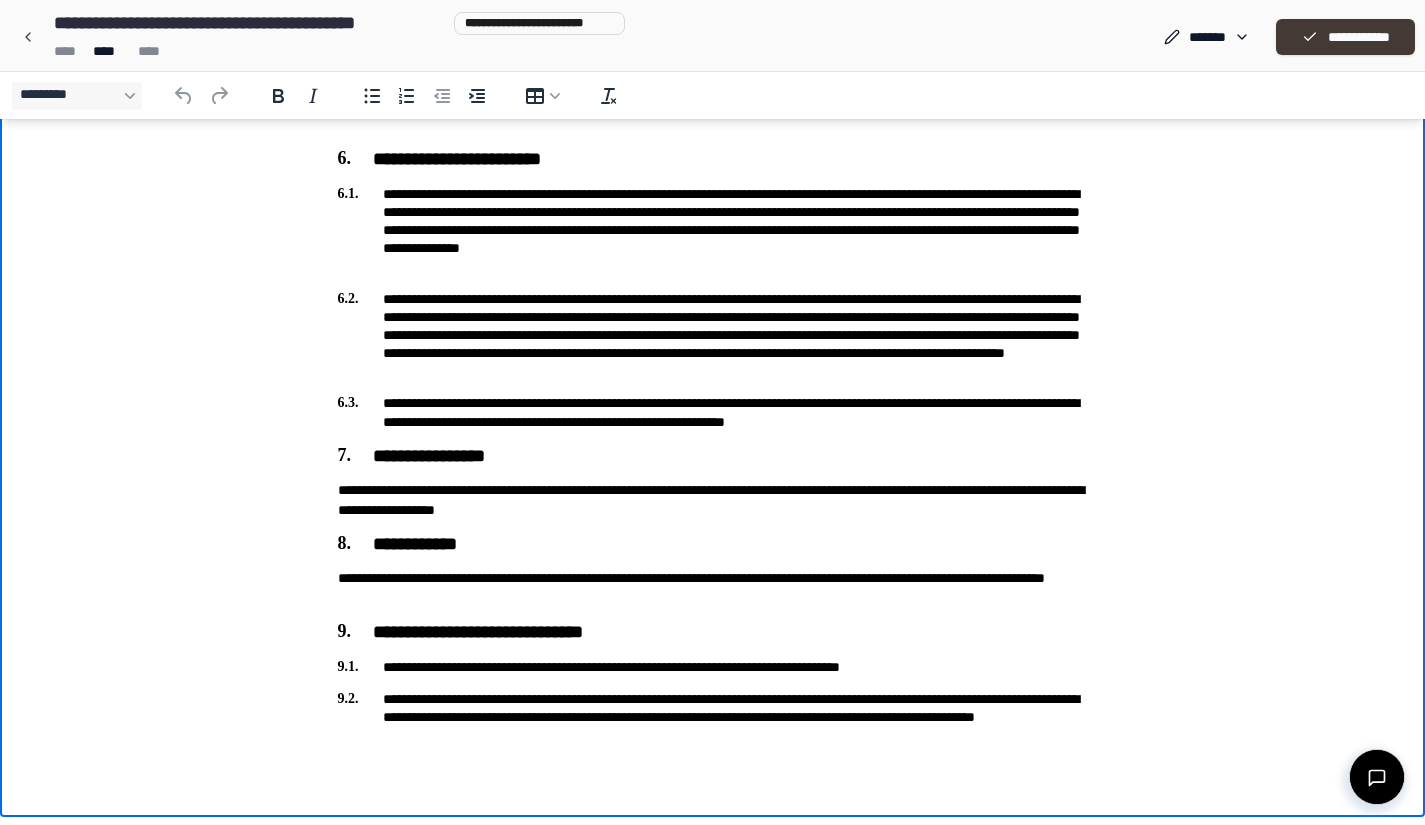 click on "**********" at bounding box center (1345, 37) 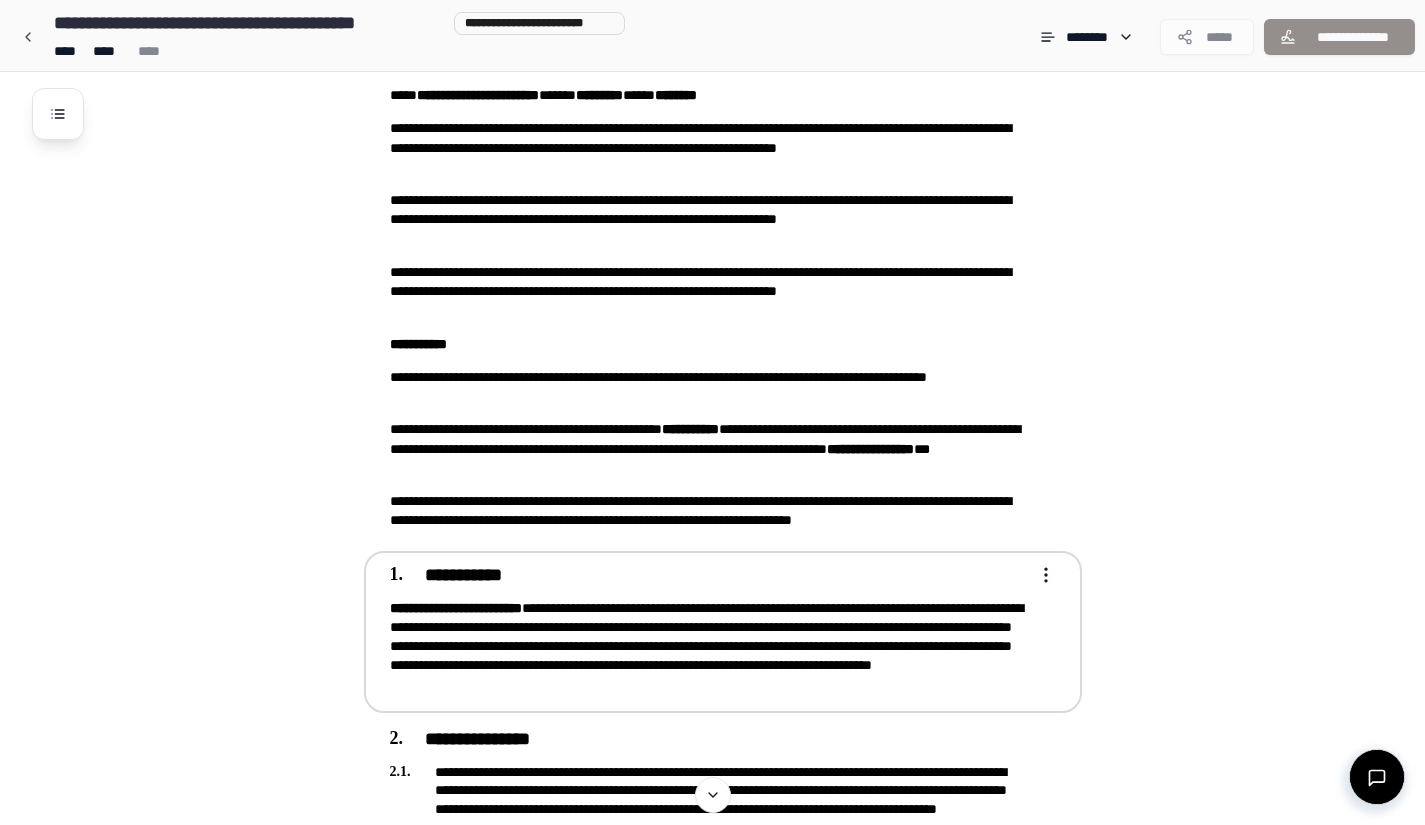 scroll, scrollTop: 0, scrollLeft: 0, axis: both 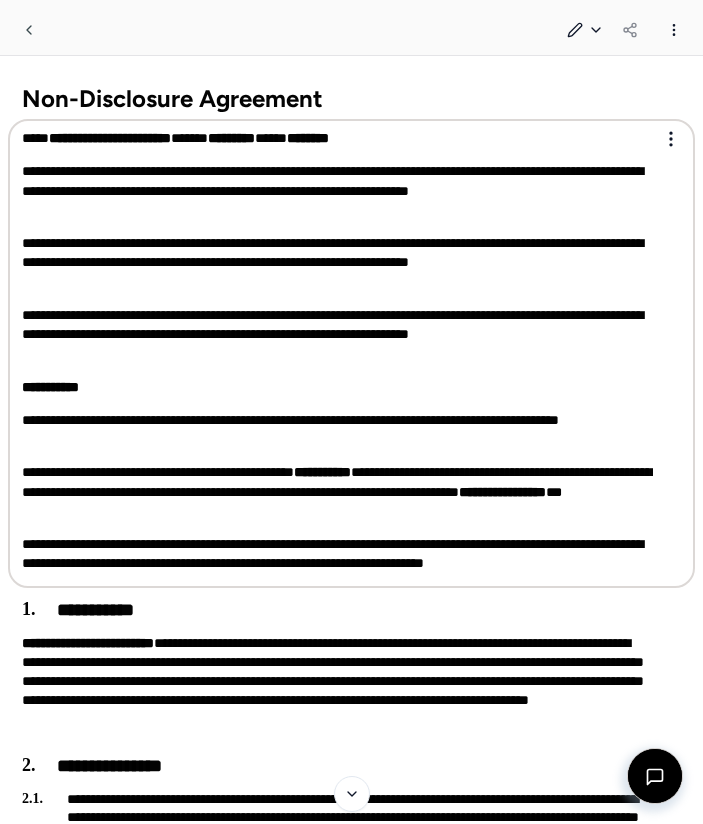click on "**********" at bounding box center (337, 191) 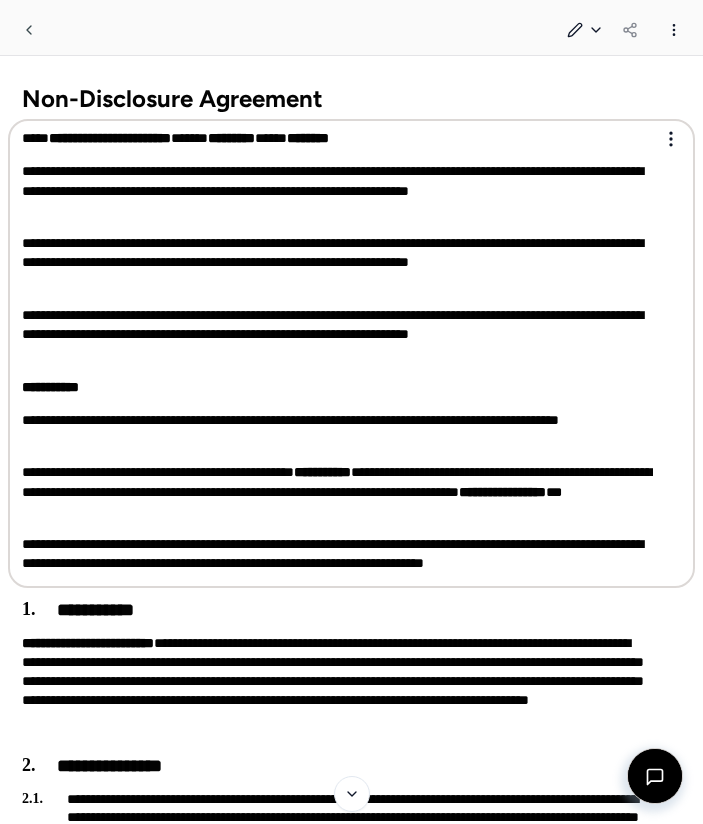 click on "[FIRST] [LAST] [STREET] [CITY] [STATE] [ZIP] [COUNTRY] [ADDRESS] [ADDRESS] [ADDRESS] [ADDRESS] [PHONE] [EMAIL] [WEBSITE] [PHONE] [EMAIL] [ADDRESS] ***" at bounding box center (337, 351) 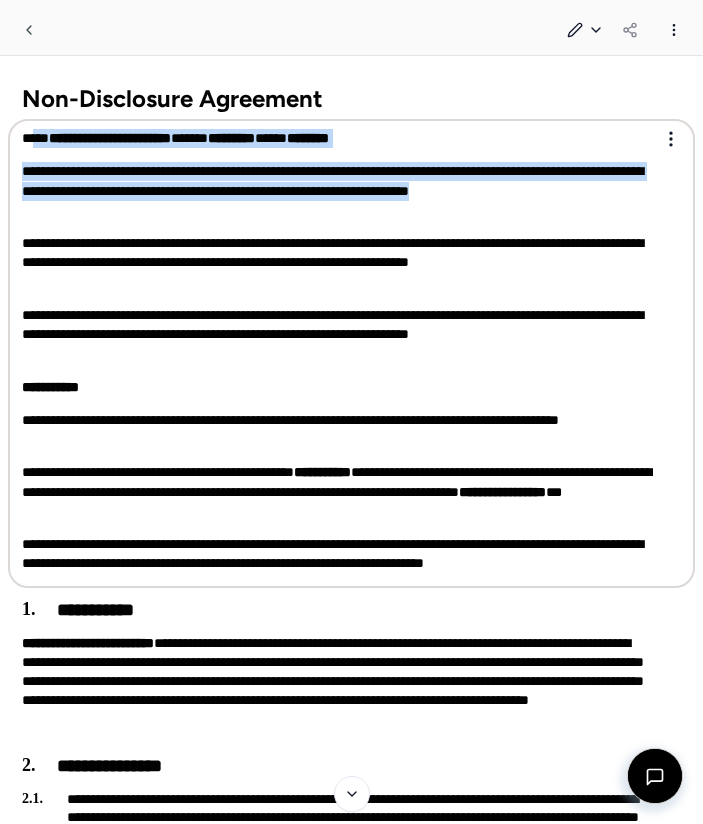 drag, startPoint x: 36, startPoint y: 137, endPoint x: 213, endPoint y: 213, distance: 192.62659 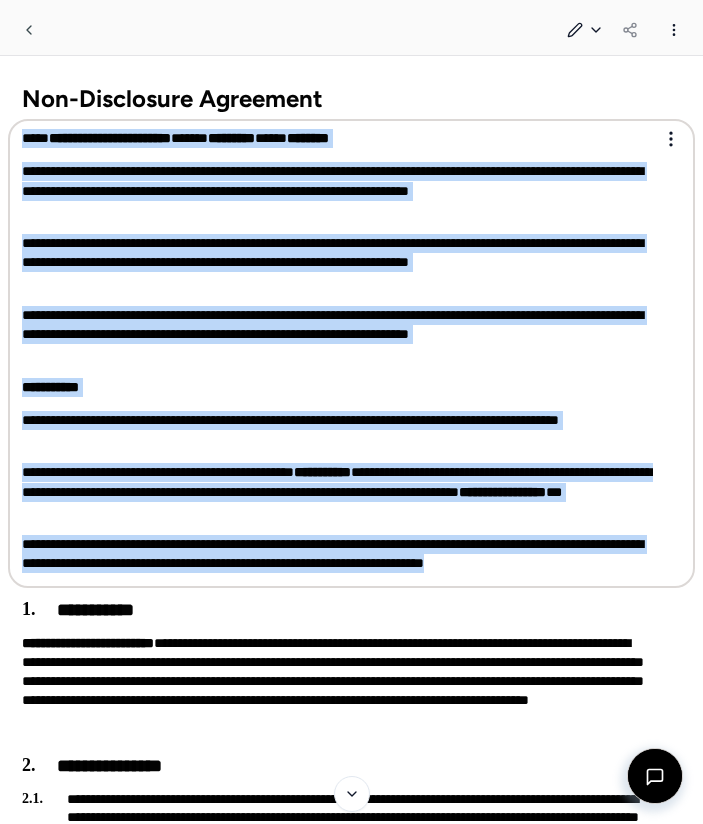 drag, startPoint x: 19, startPoint y: 135, endPoint x: 644, endPoint y: 577, distance: 765.4992 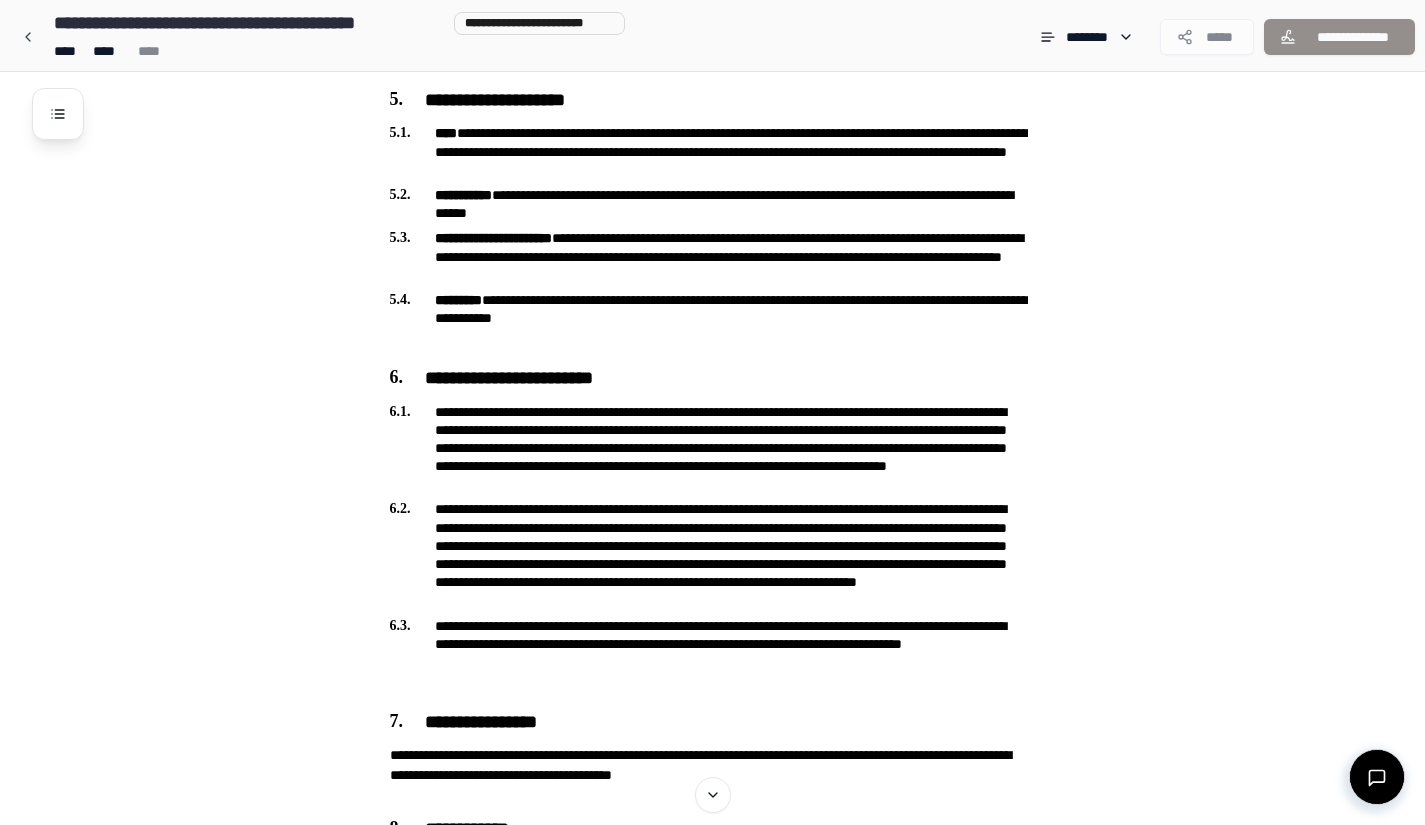 scroll, scrollTop: 1254, scrollLeft: 0, axis: vertical 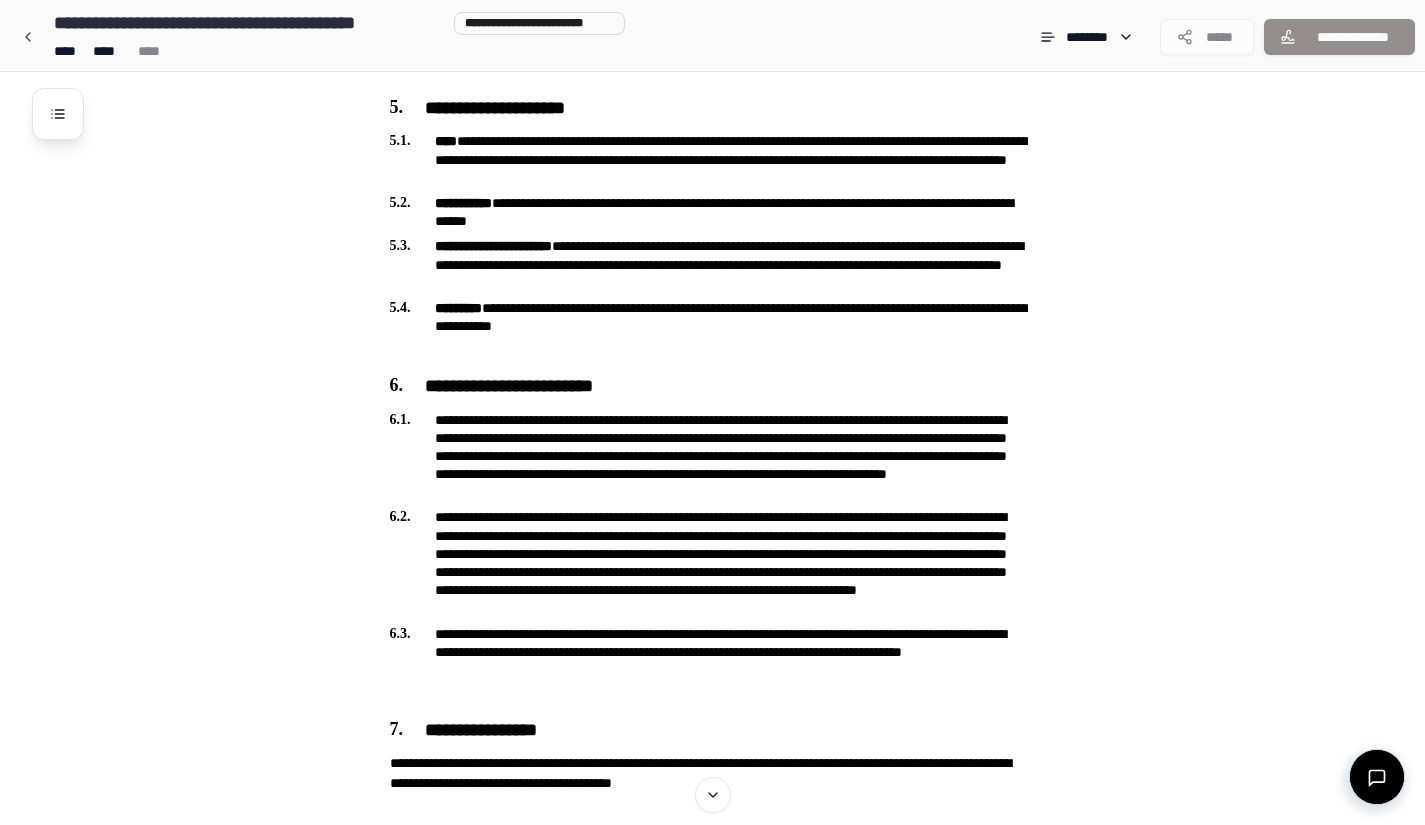 click on "Non-Disclosure Agreement [FIRST] [LAST] [STREET] [CITY] [STATE] [ZIP] [COUNTRY] [ADDRESS] [ADDRESS] [ADDRESS] [ADDRESS] [PHONE] [EMAIL] [WEBSITE] [PHONE] [EMAIL] [ADDRESS] [PHONE] [EMAIL] [PHONE] [ADDRESS]" at bounding box center [738, 166] 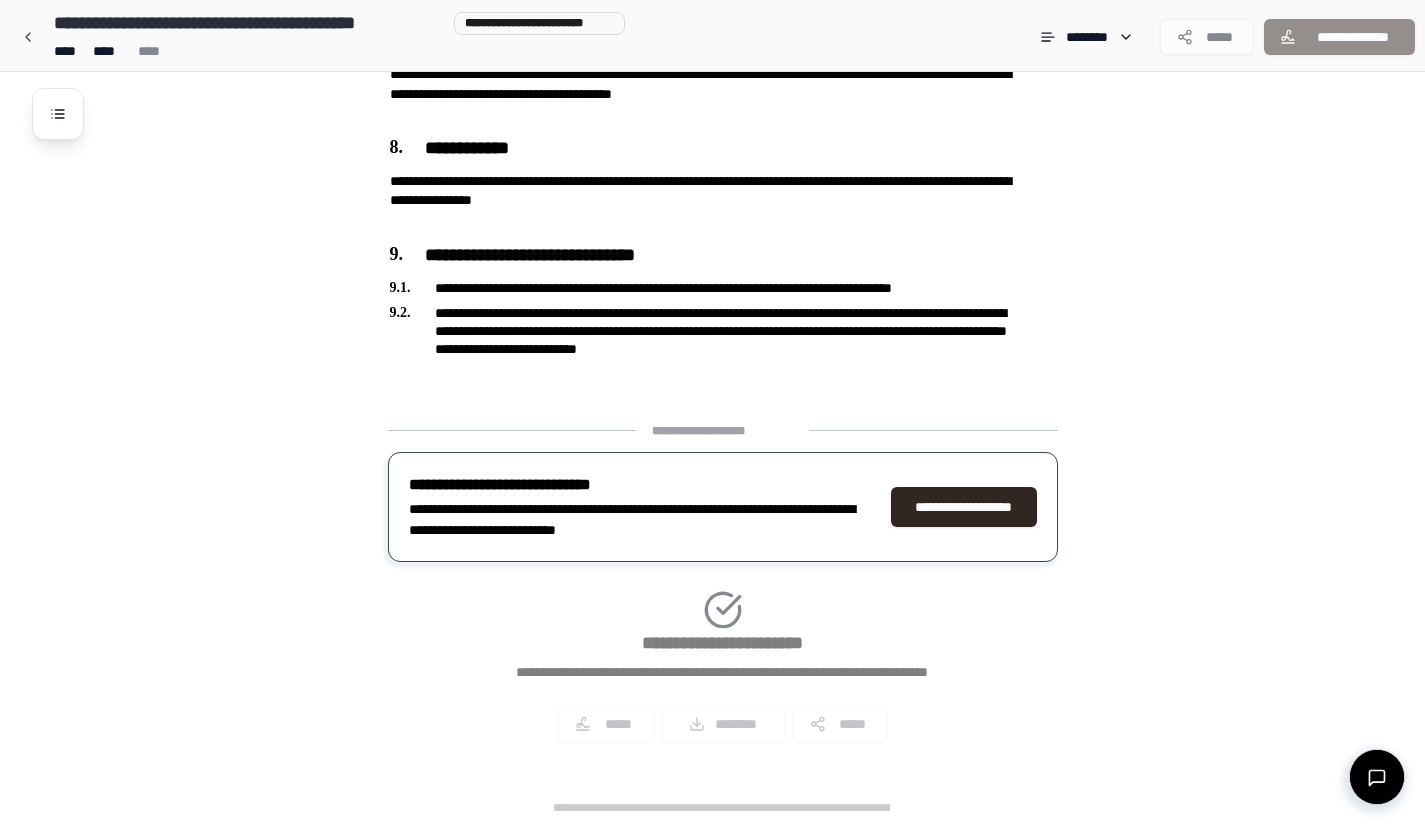 scroll, scrollTop: 1944, scrollLeft: 0, axis: vertical 